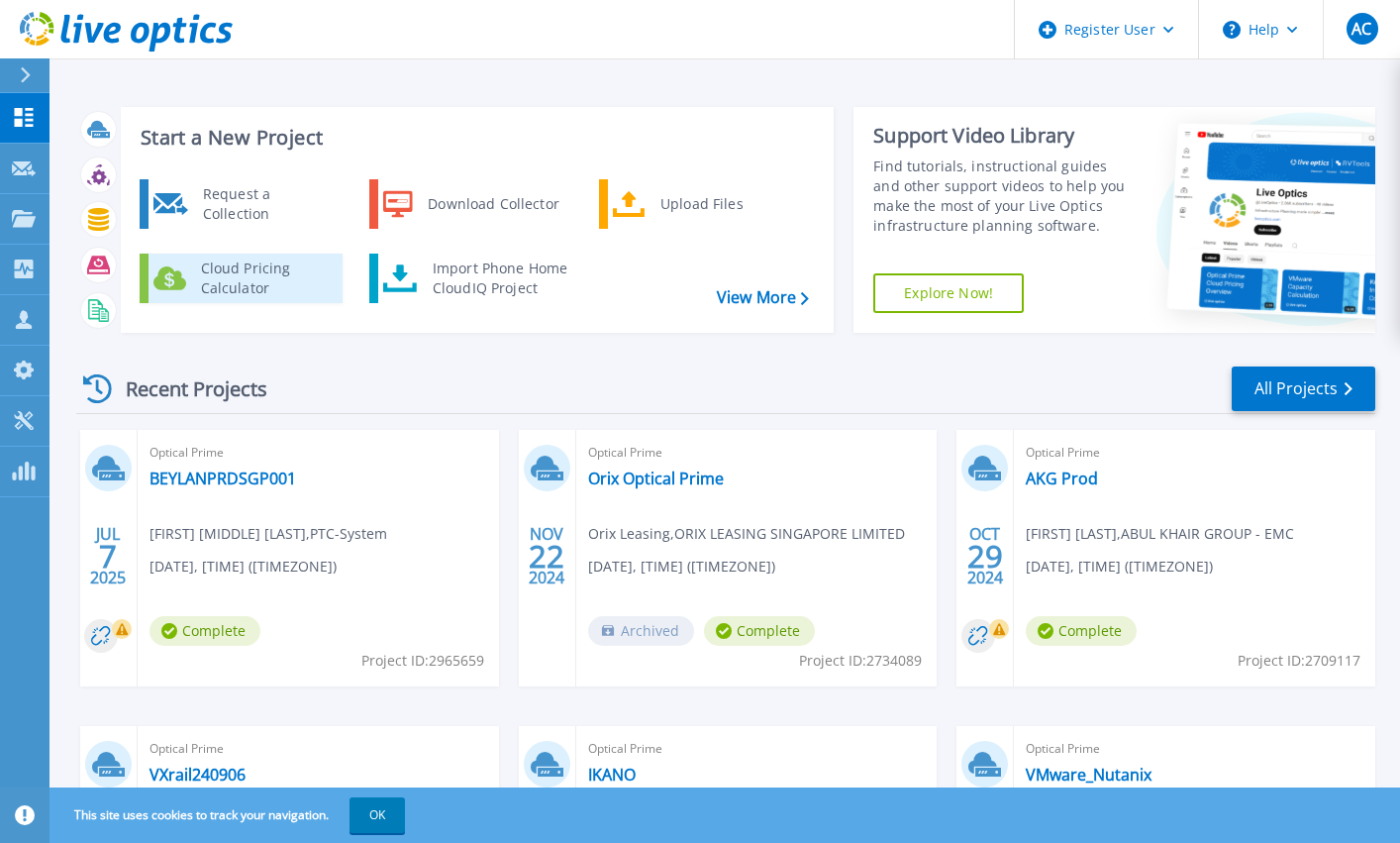 scroll, scrollTop: 0, scrollLeft: 0, axis: both 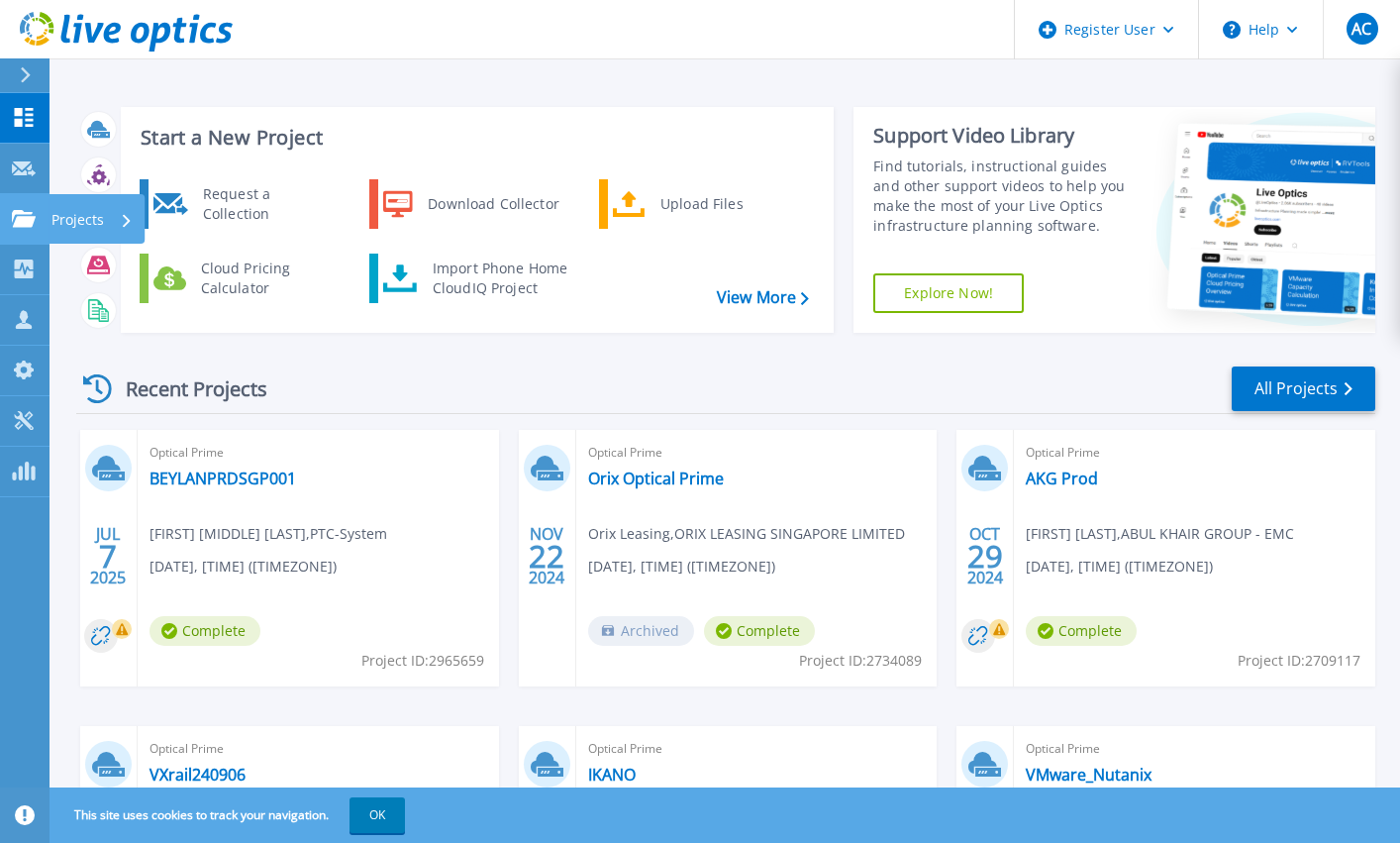 click on "Projects" at bounding box center (92, 220) 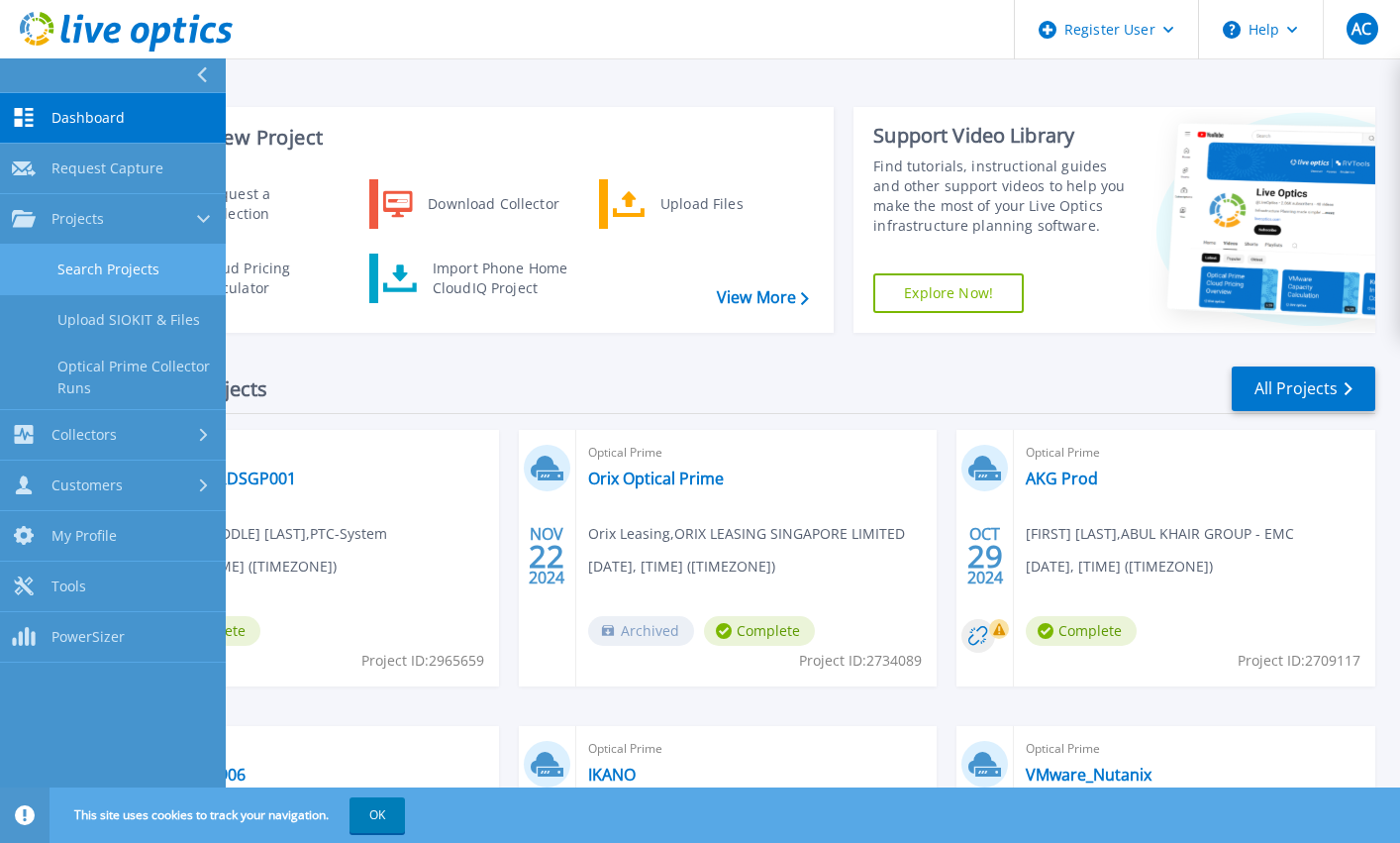 click on "Search Projects" at bounding box center [113, 269] 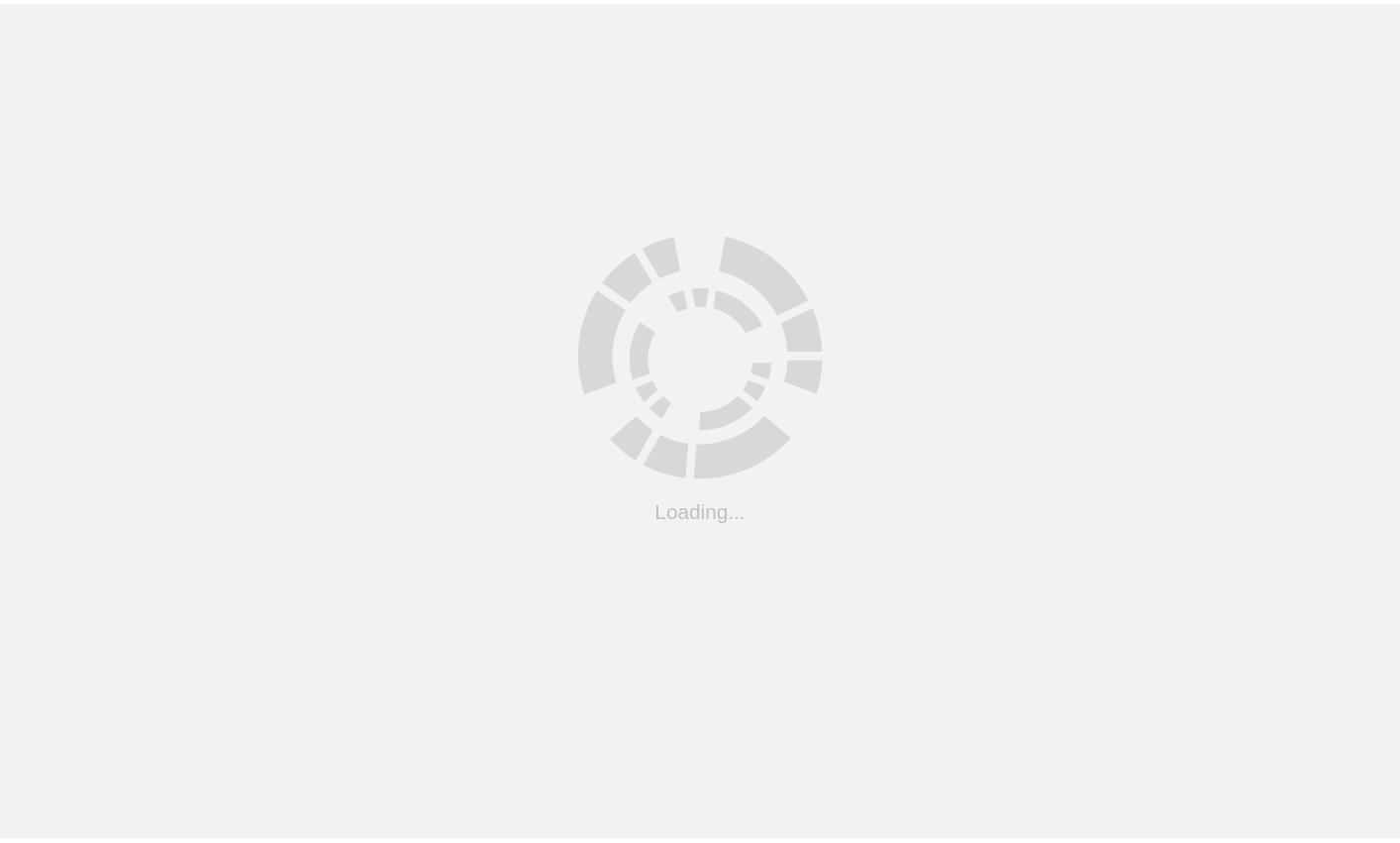 scroll, scrollTop: 0, scrollLeft: 0, axis: both 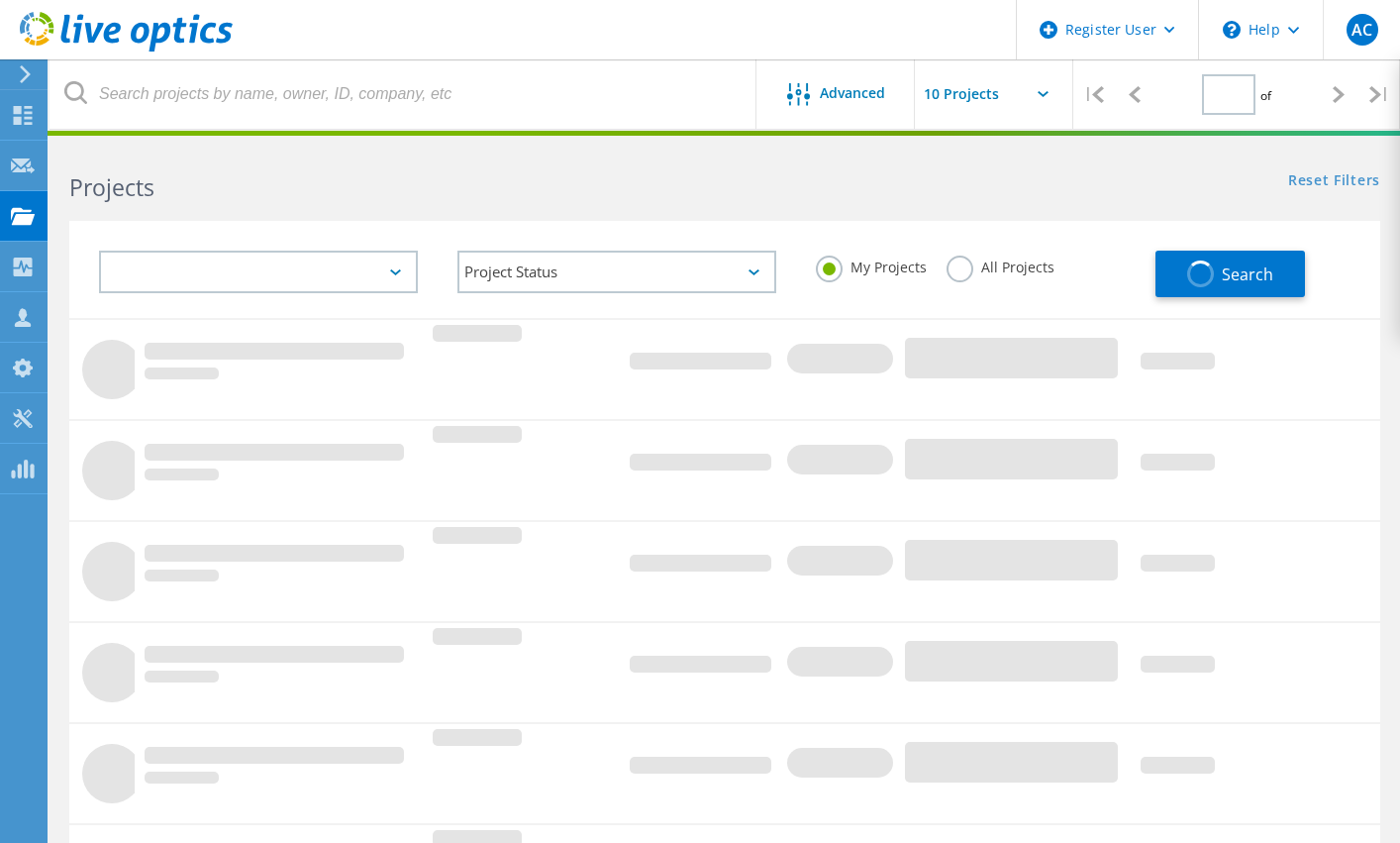 type on "1" 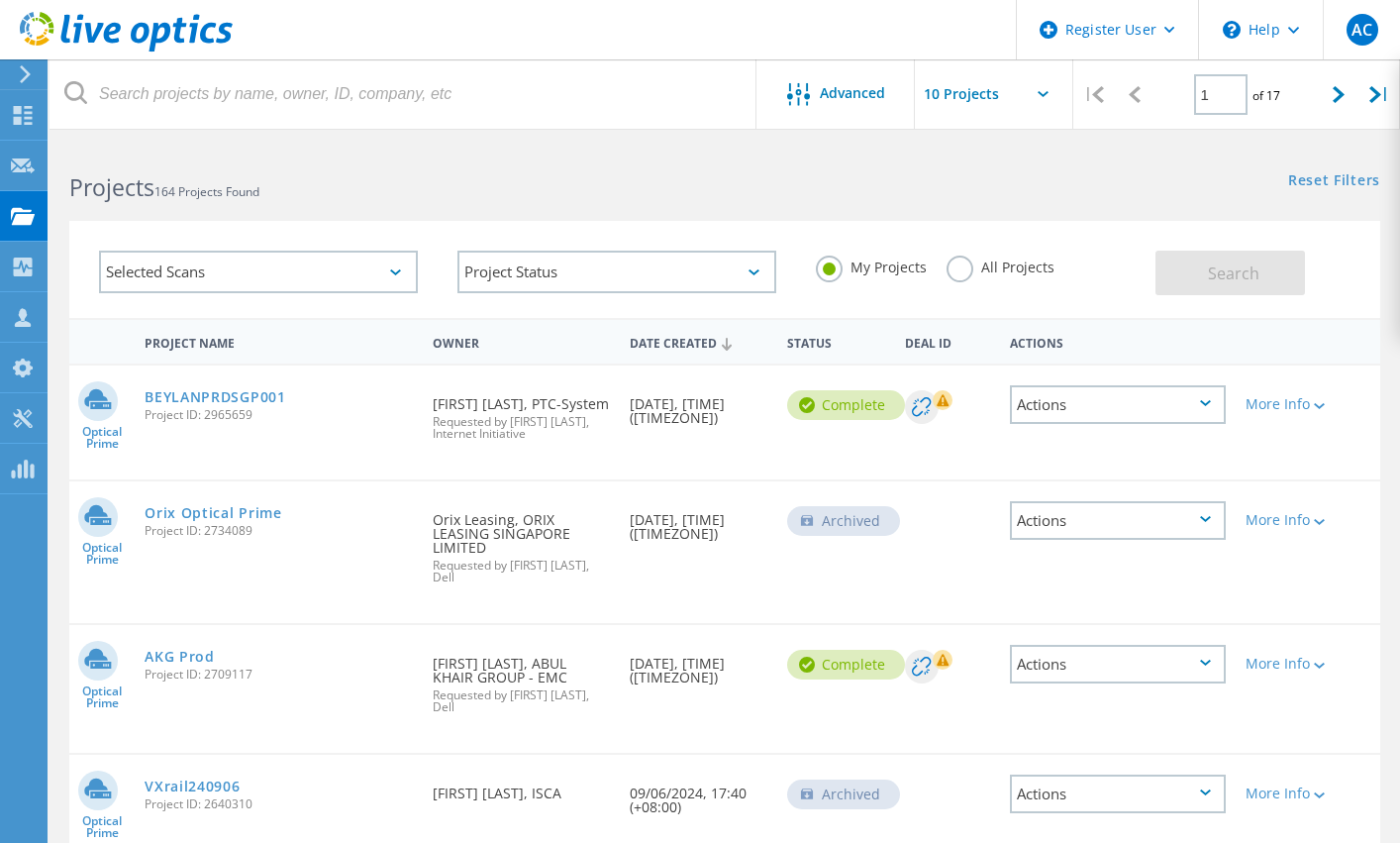 click on "All Projects" 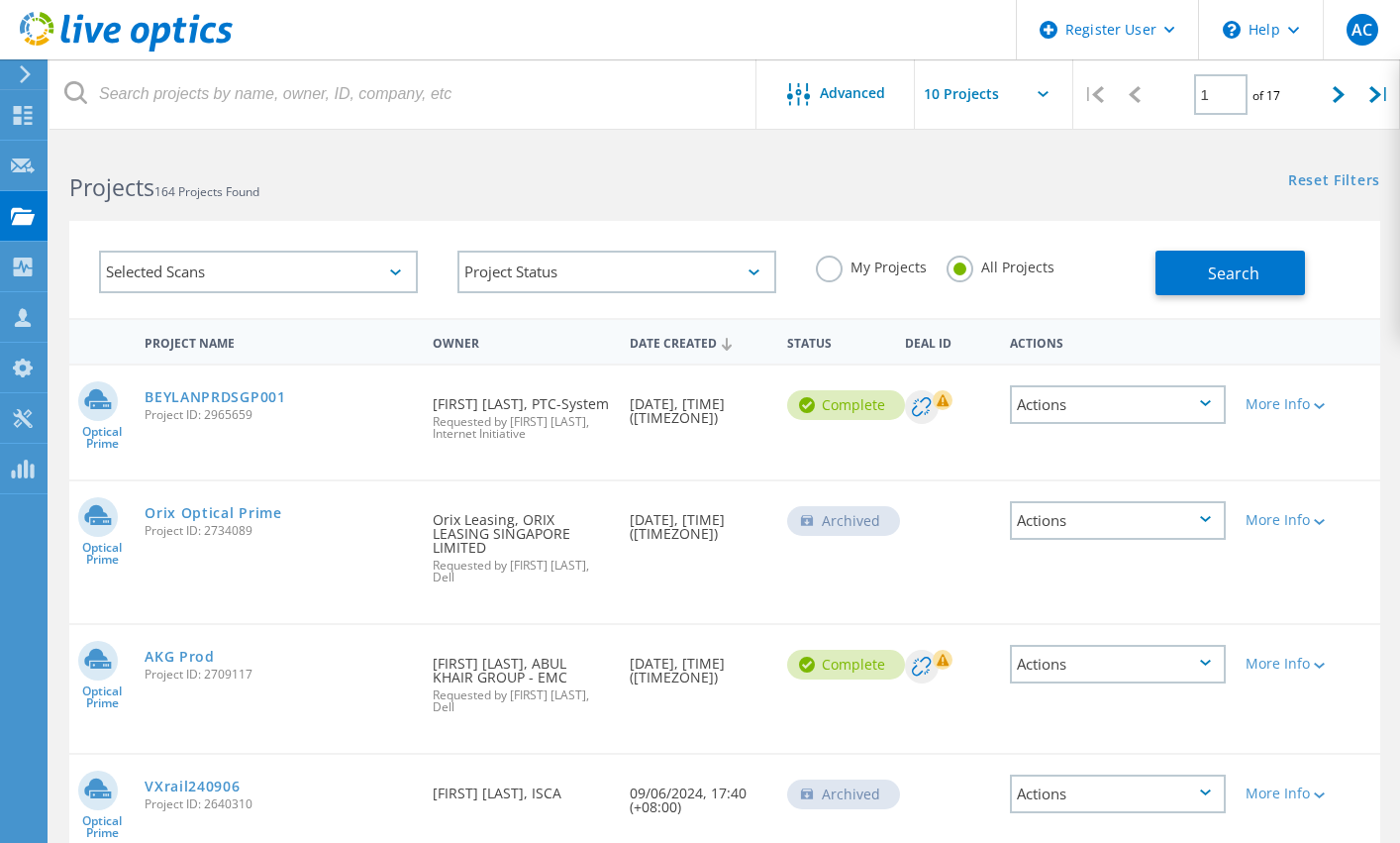 click on "Selected Scans" 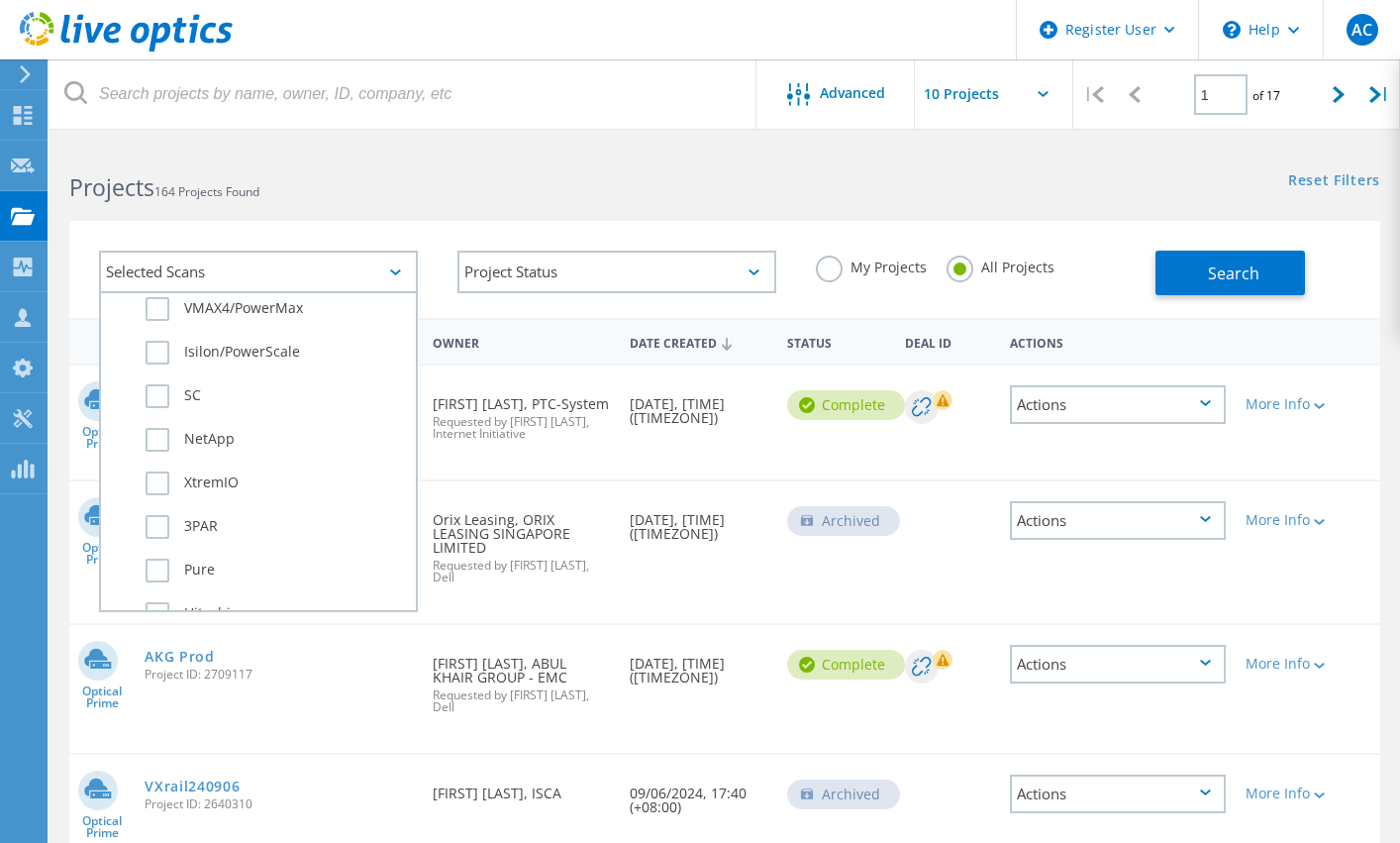 scroll, scrollTop: 0, scrollLeft: 0, axis: both 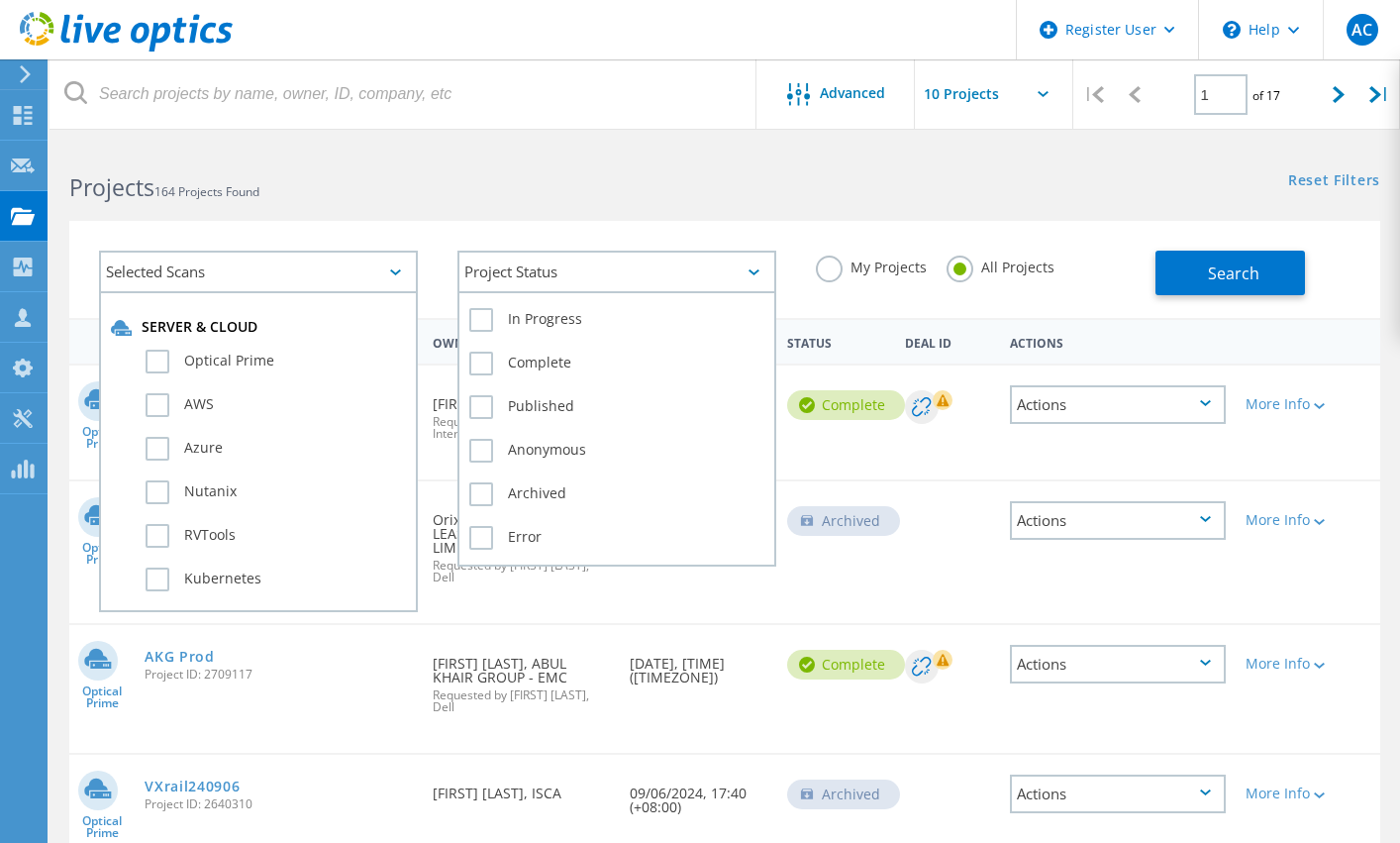 click on "Project Status" 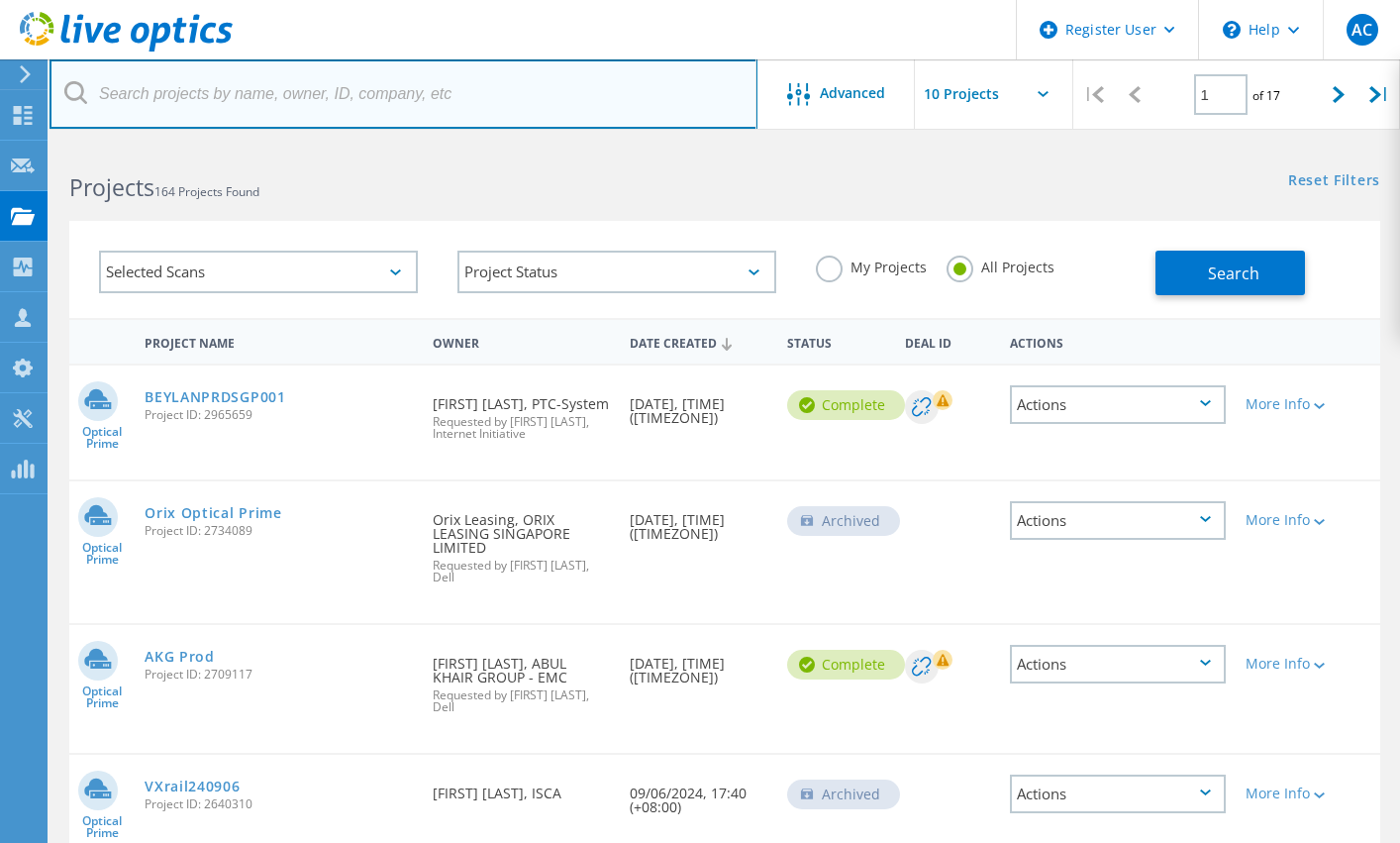 click at bounding box center (403, 94) 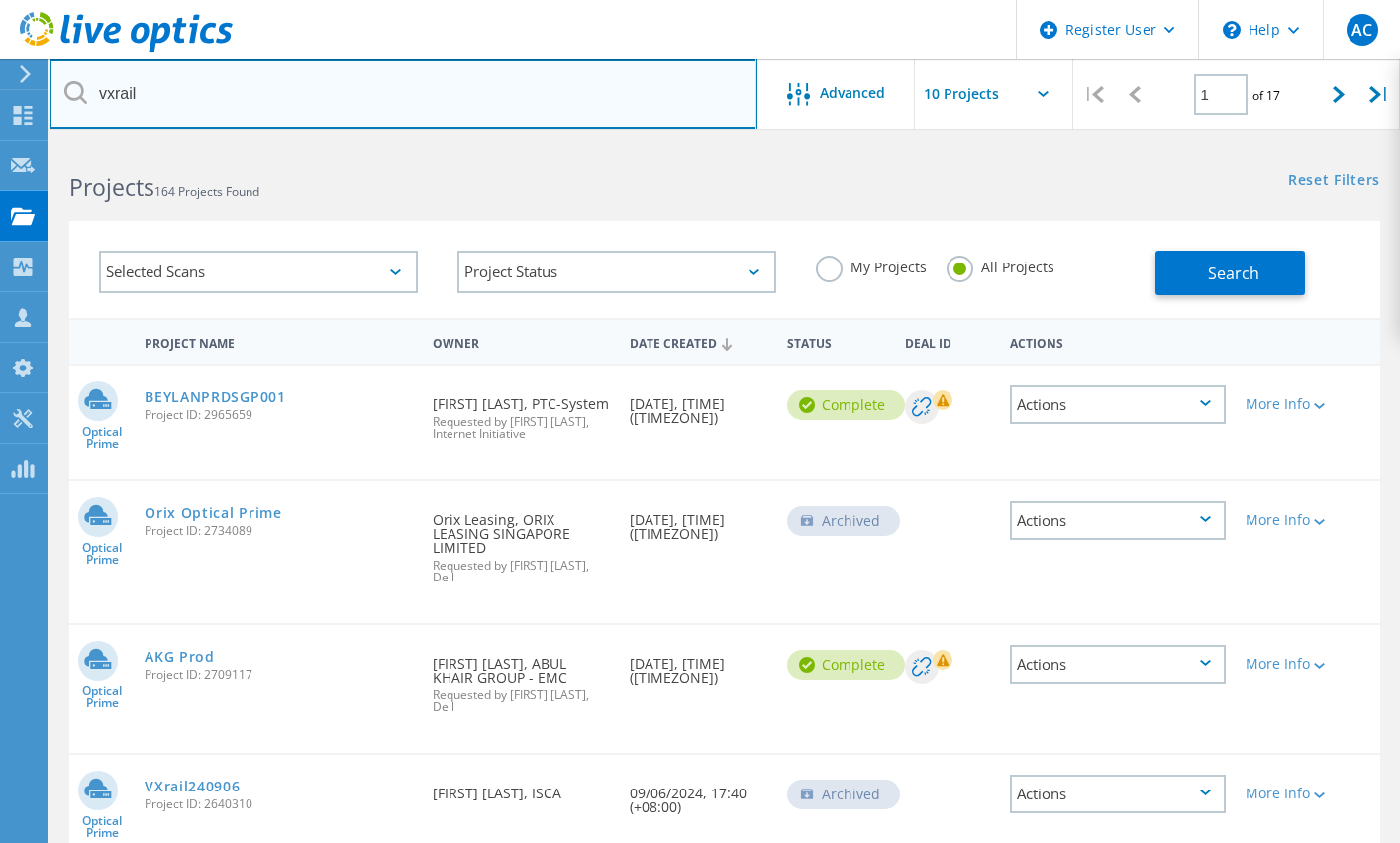 type on "vxrail" 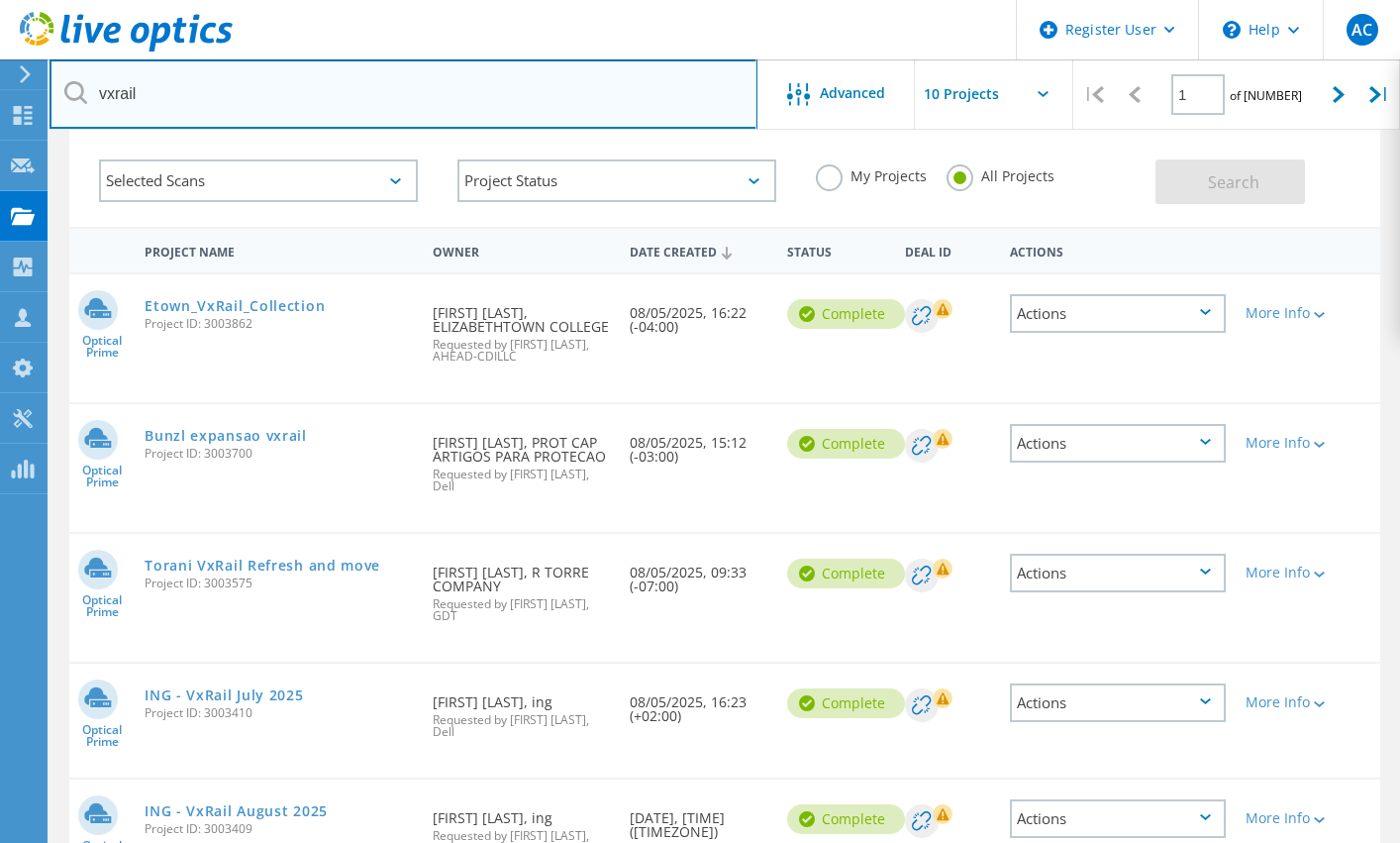 scroll, scrollTop: 0, scrollLeft: 0, axis: both 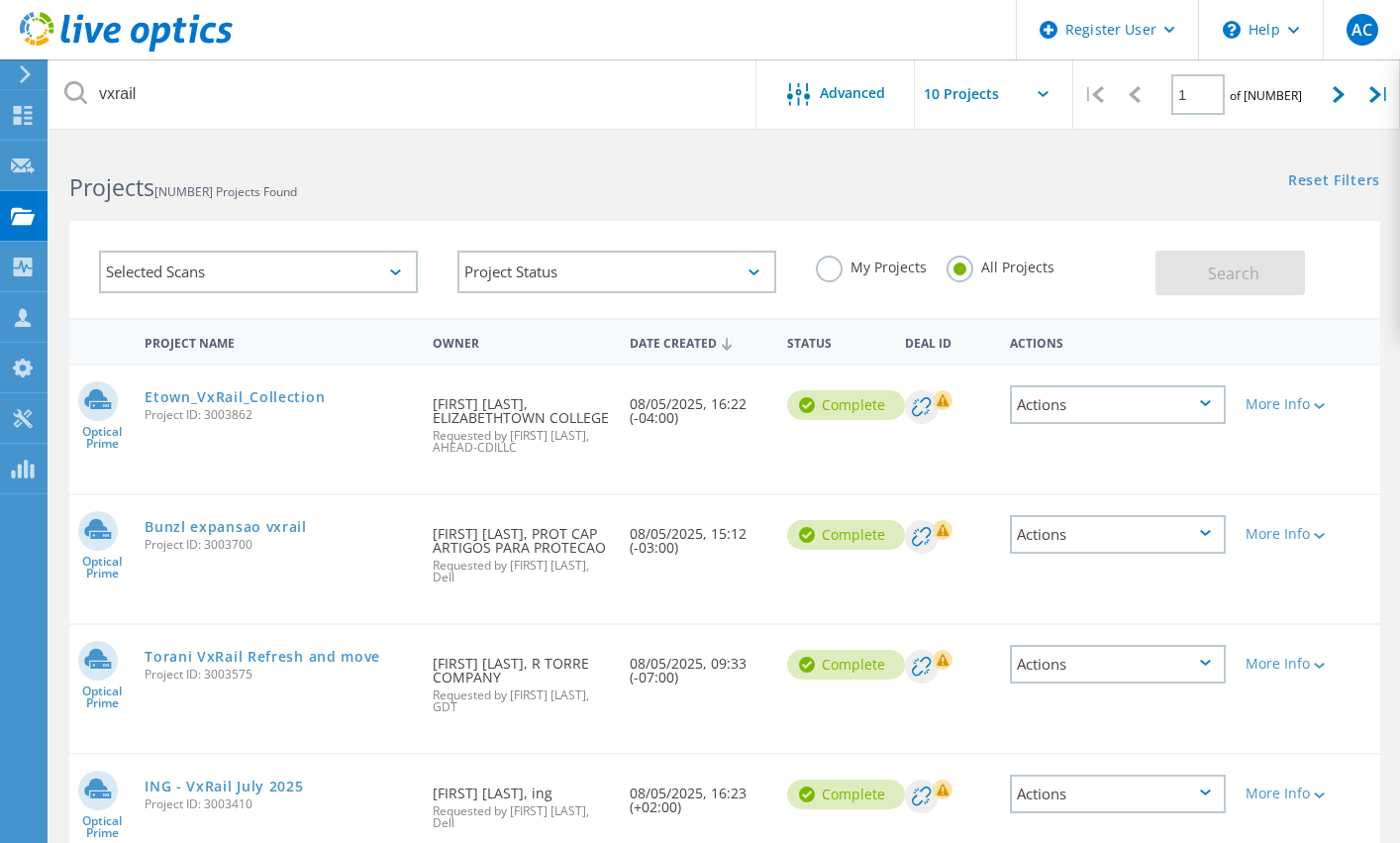 drag, startPoint x: 1287, startPoint y: 94, endPoint x: 1255, endPoint y: 97, distance: 32.140317 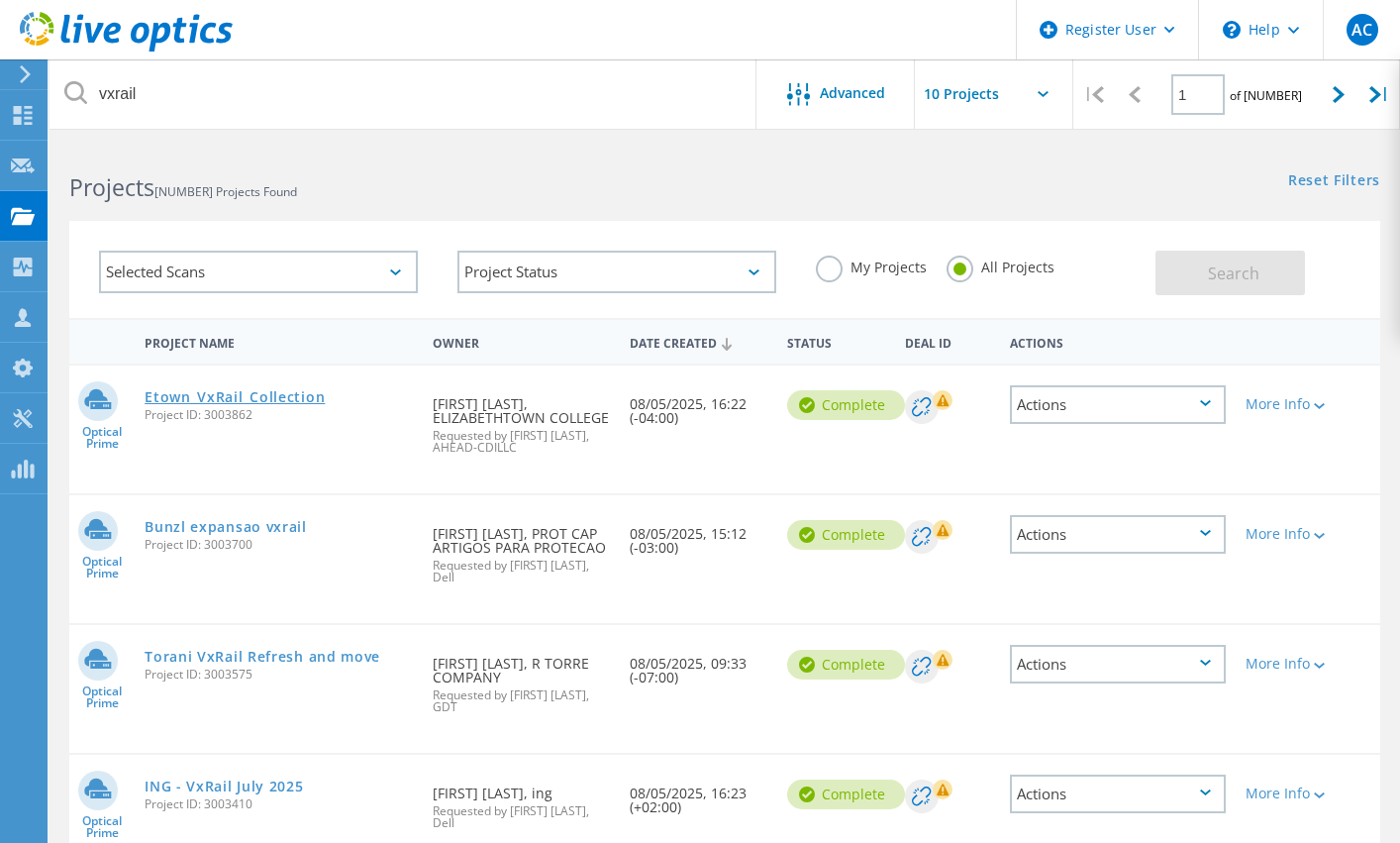 click on "Etown_VxRail_Collection" 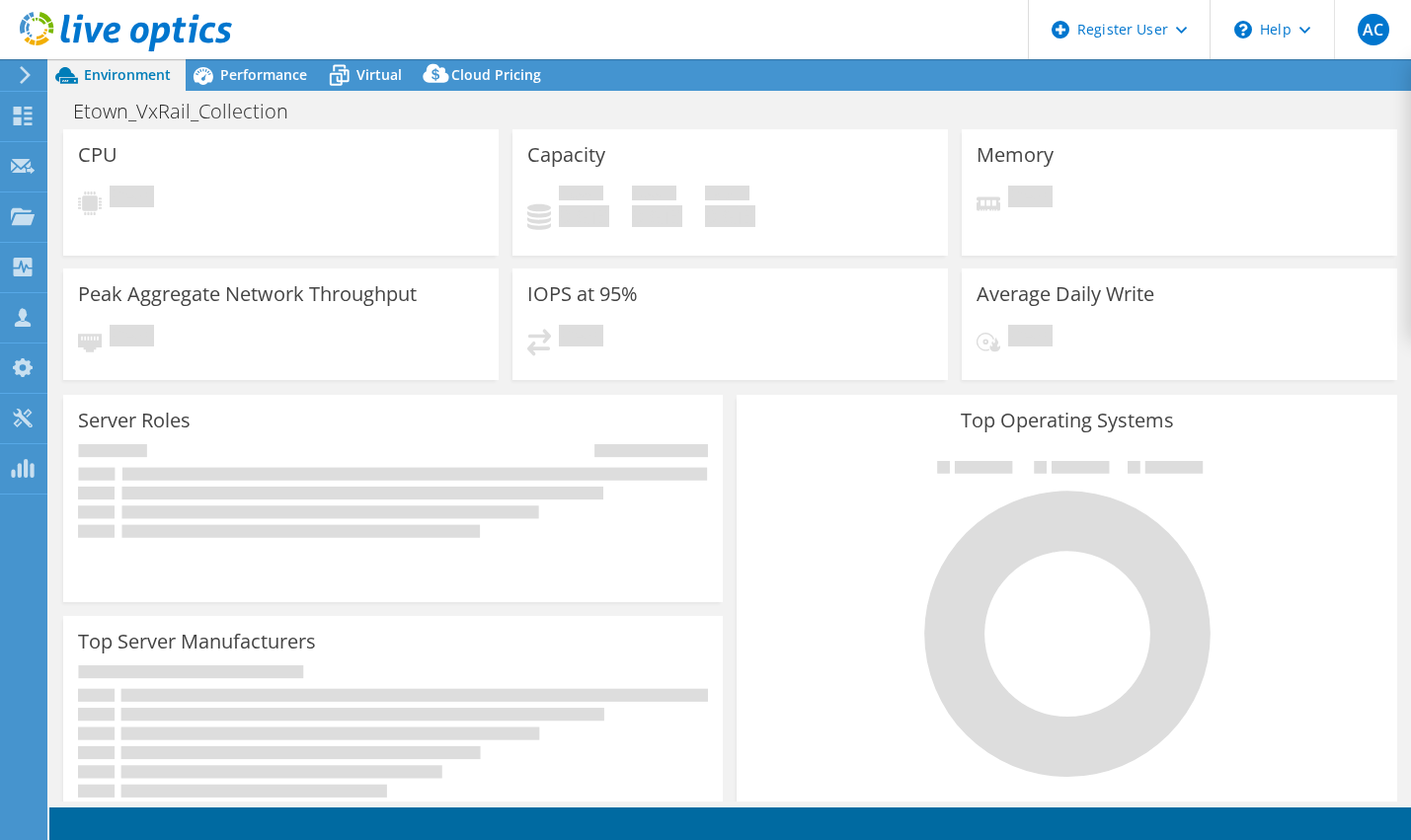scroll, scrollTop: 0, scrollLeft: 0, axis: both 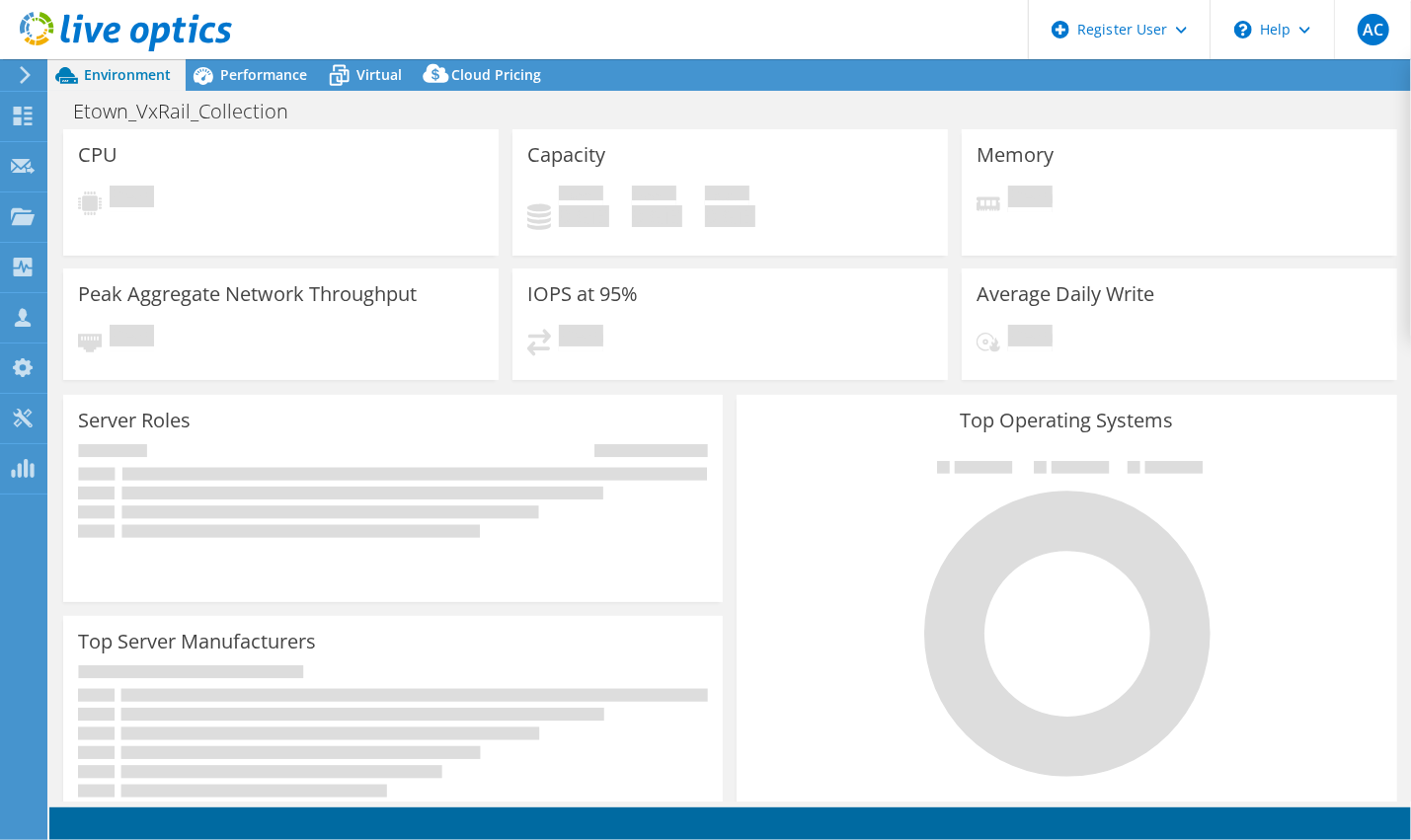 select on "USD" 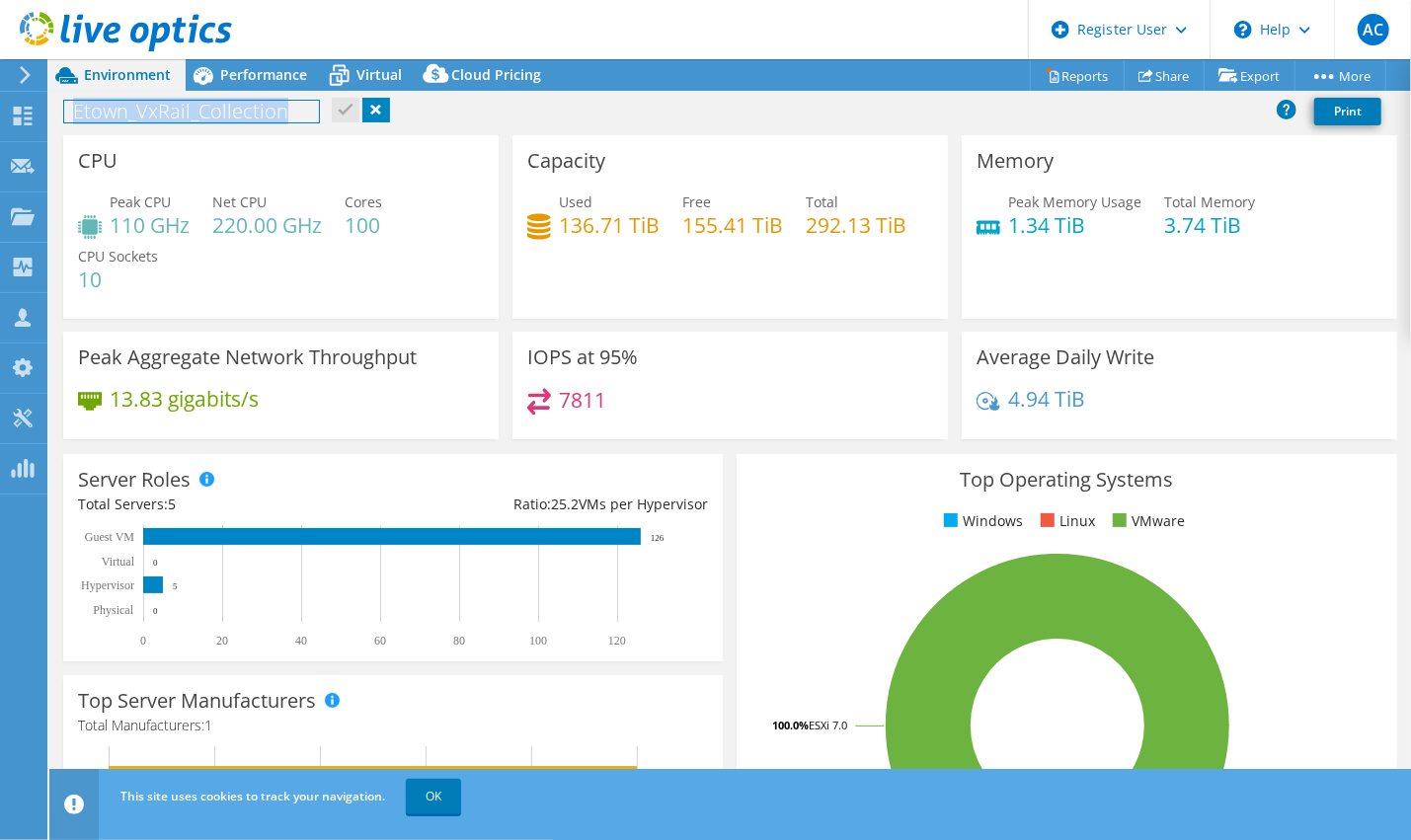 drag, startPoint x: 75, startPoint y: 109, endPoint x: 310, endPoint y: 105, distance: 235.03404 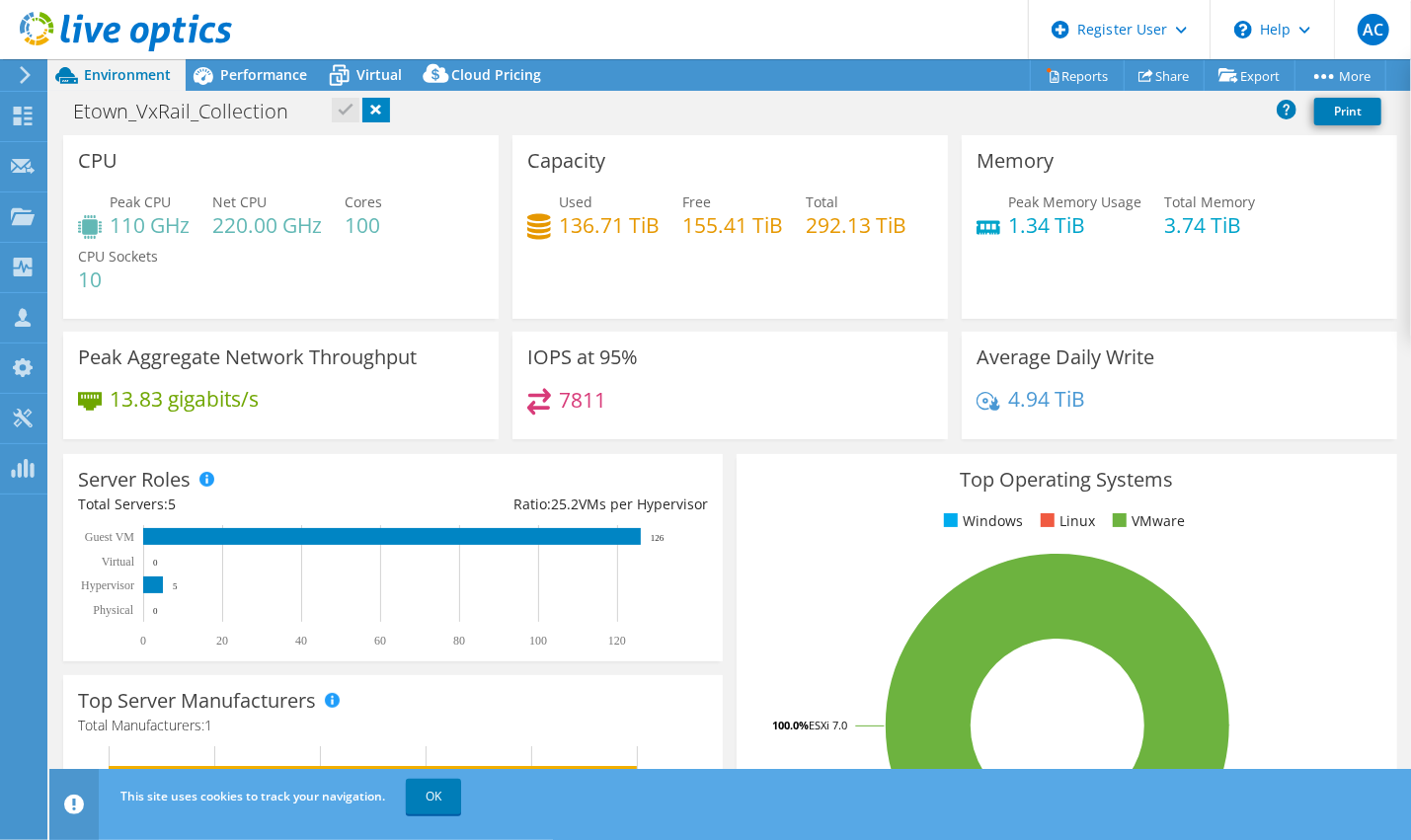 click on "Etown_VxRail_Collection
Print" at bounding box center [730, 111] 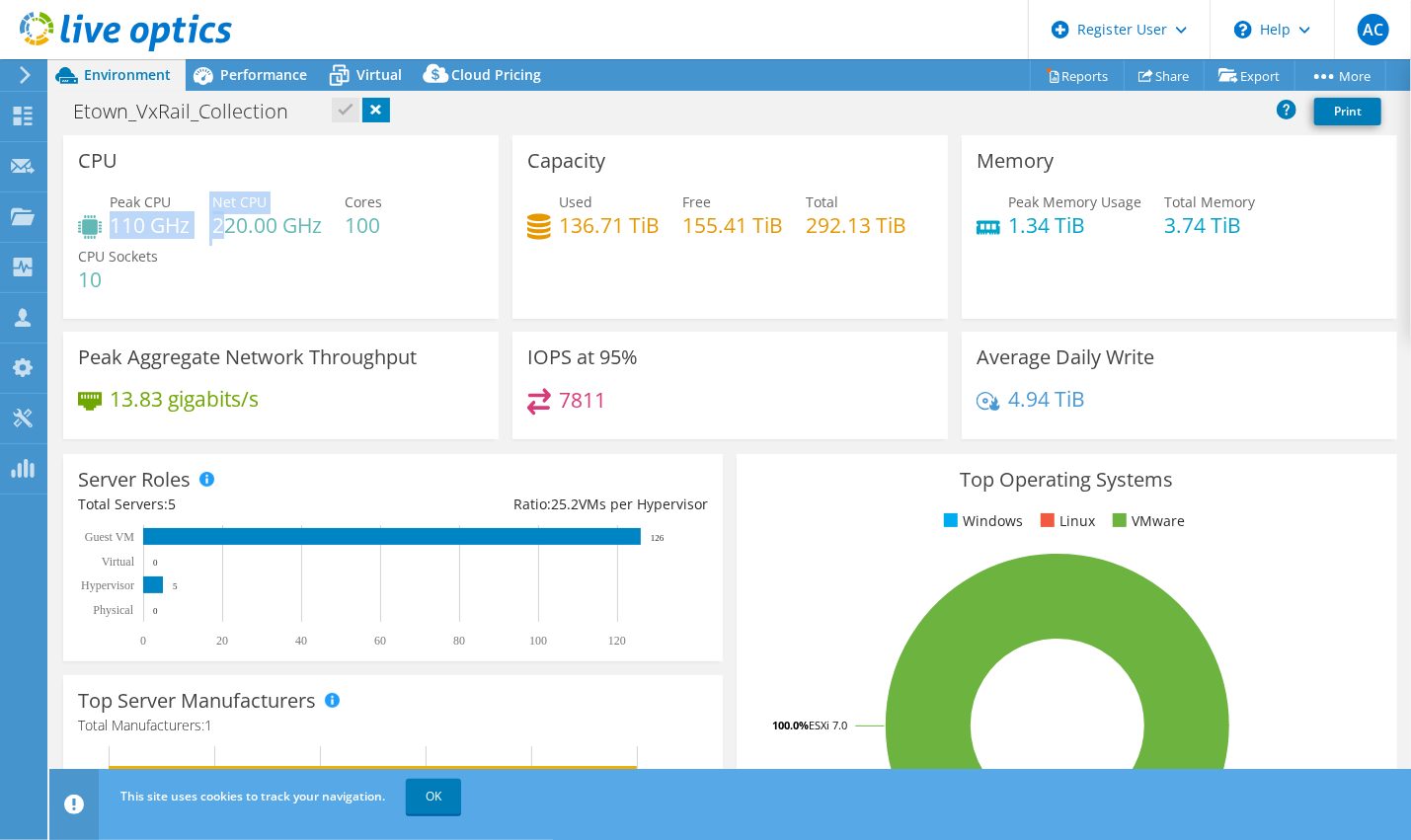 drag, startPoint x: 115, startPoint y: 224, endPoint x: 229, endPoint y: 224, distance: 114 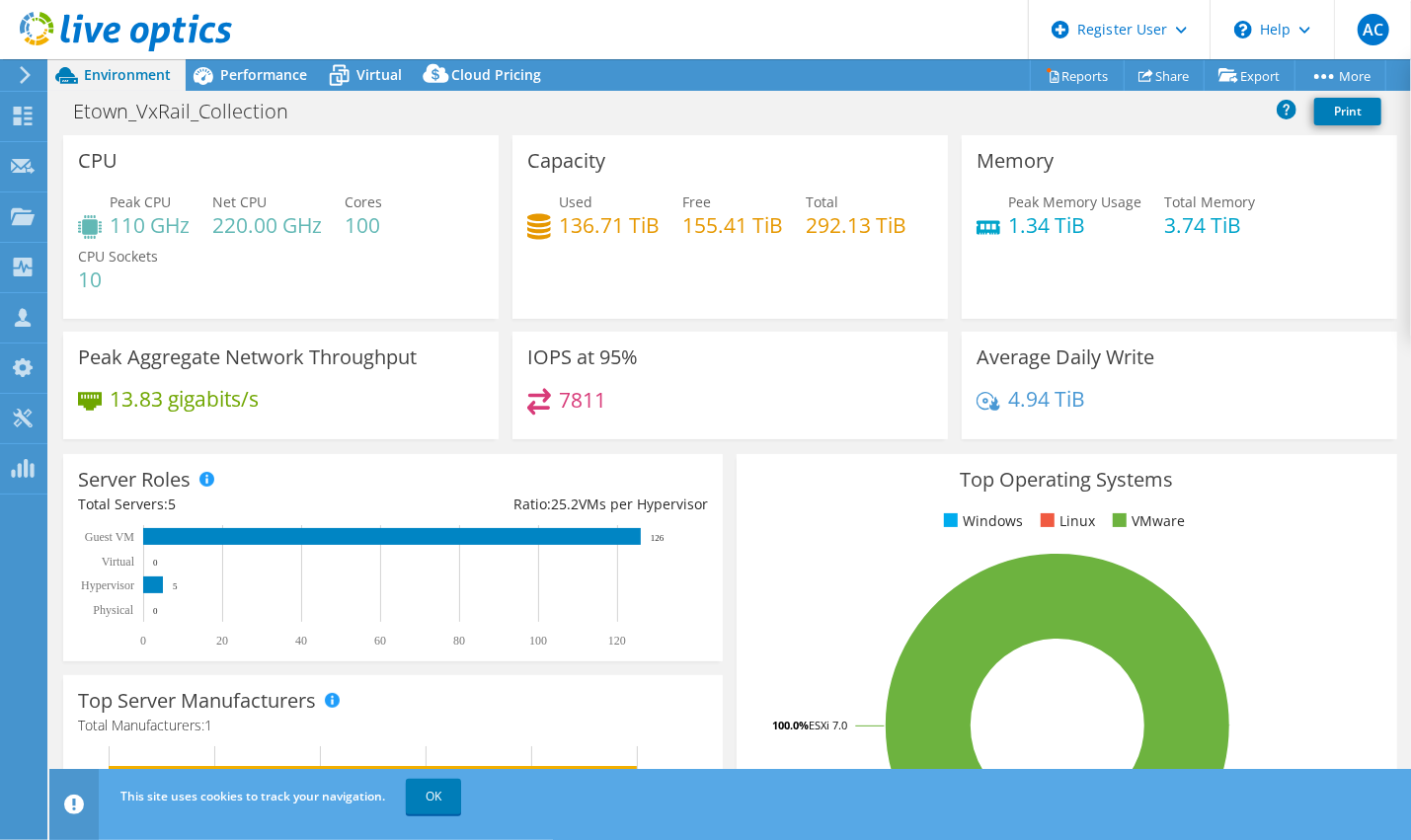 click on "220.00 GHz" at bounding box center [267, 225] 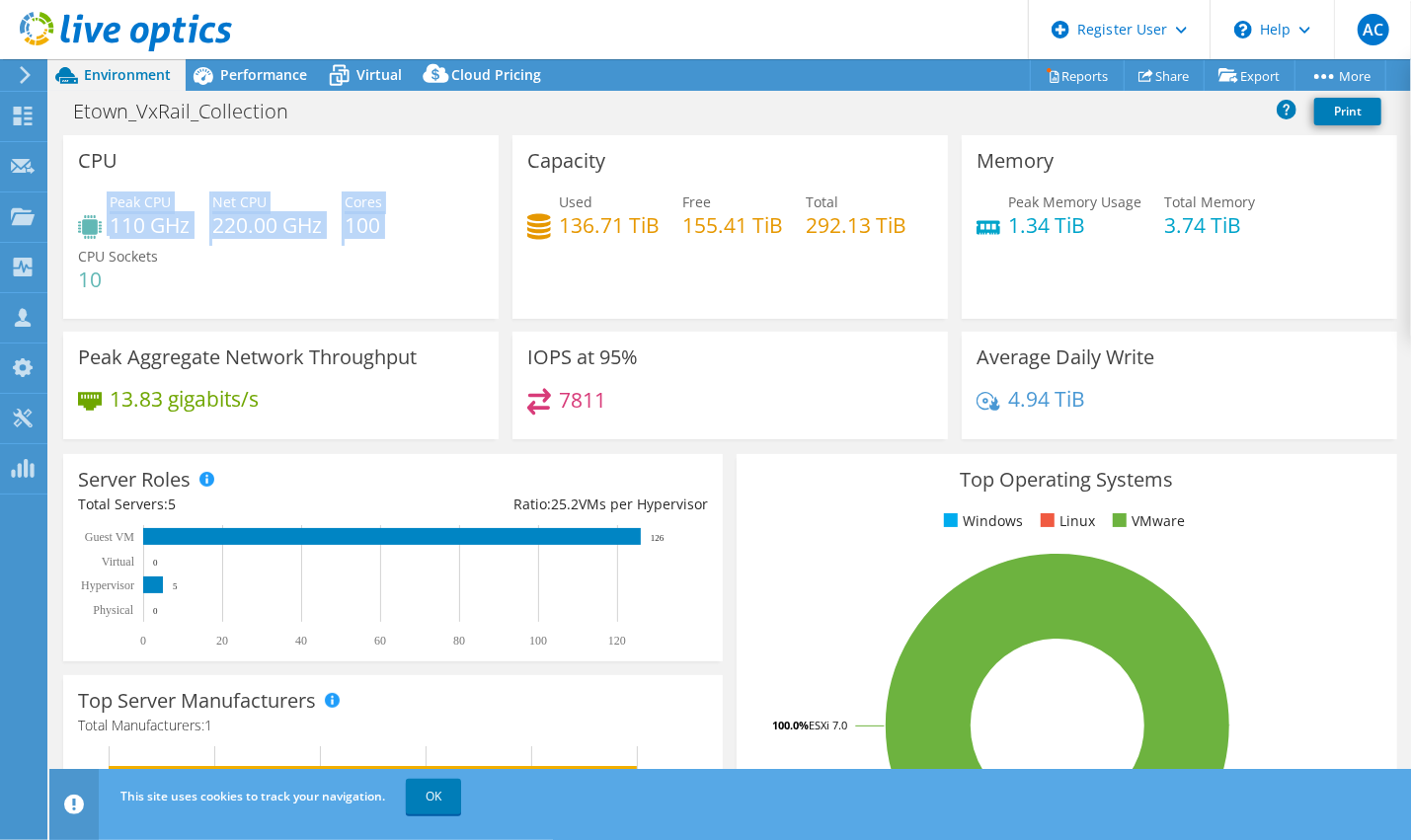 drag, startPoint x: 391, startPoint y: 224, endPoint x: 85, endPoint y: 206, distance: 306.52895 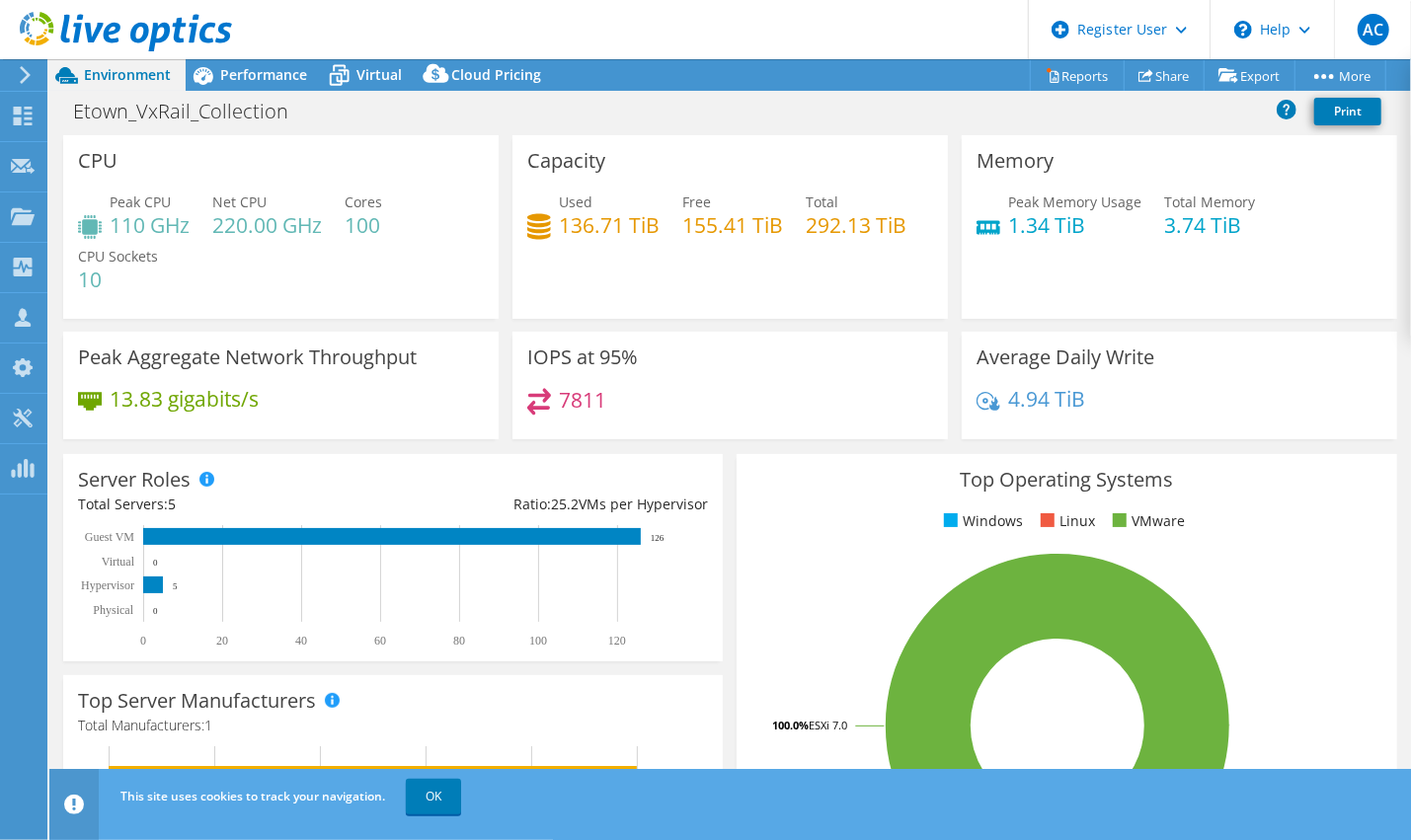 click on "Used
136.71 TiB
Free
155.41 TiB
Total
292.13 TiB" at bounding box center (730, 223) 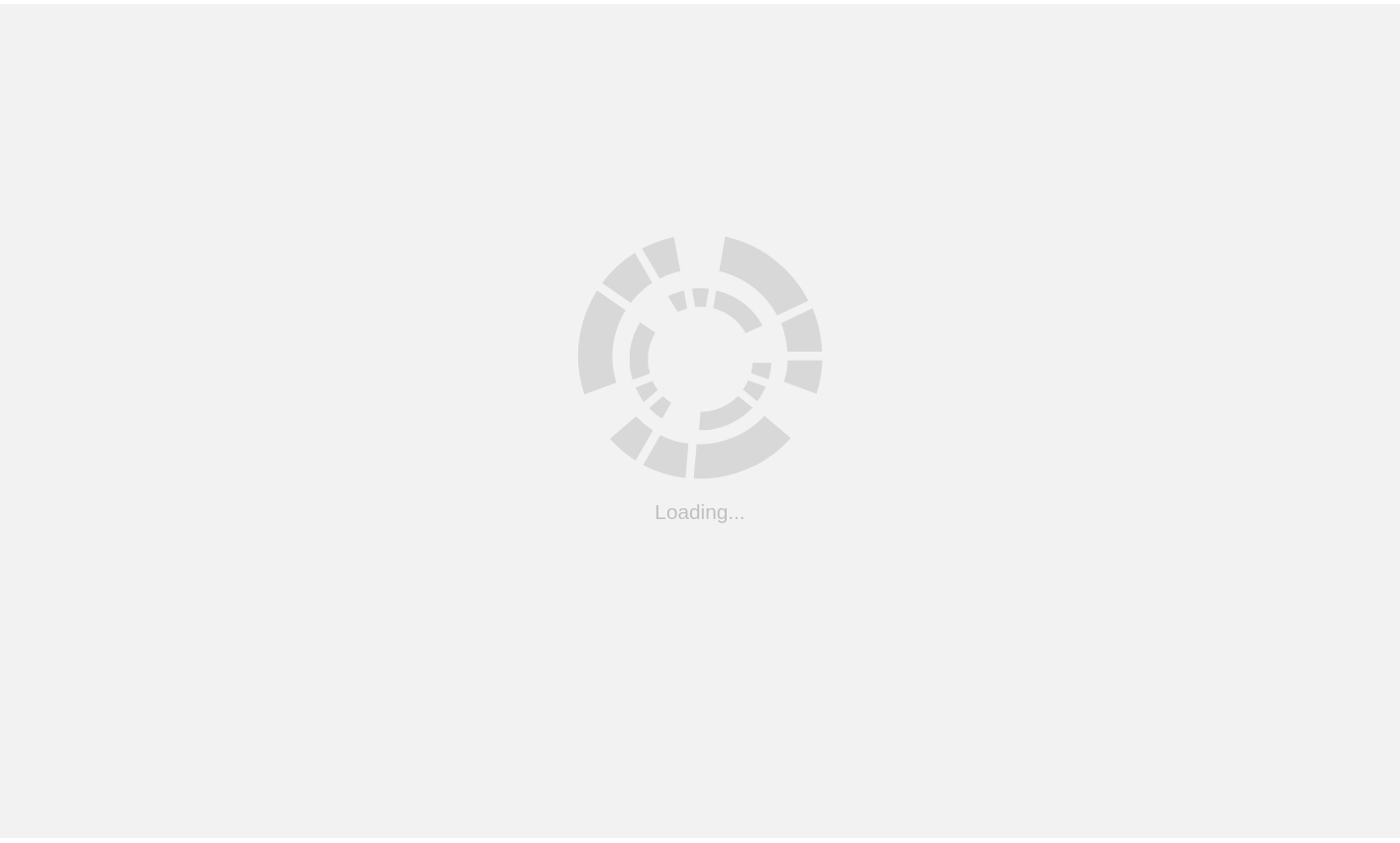 scroll, scrollTop: 0, scrollLeft: 0, axis: both 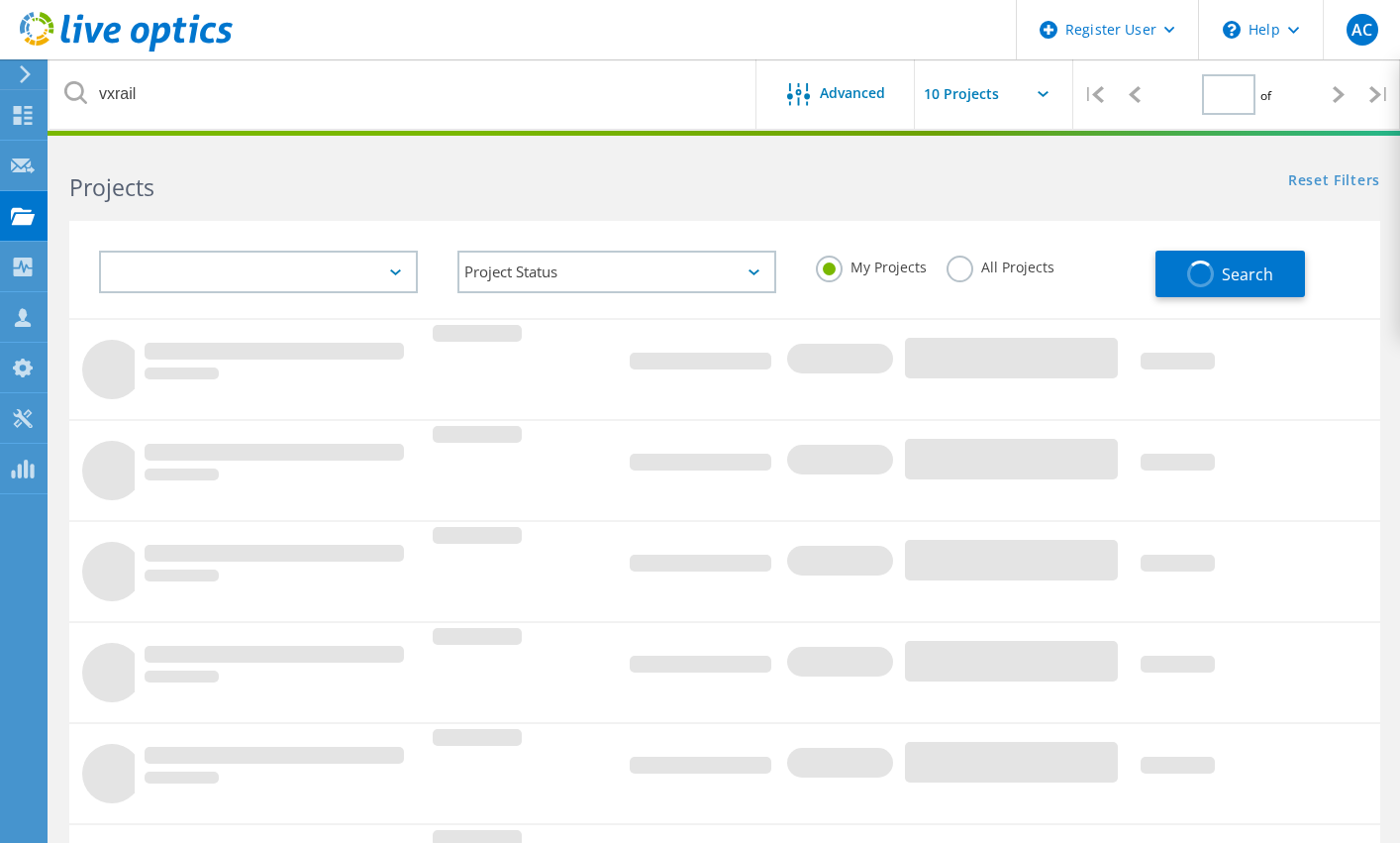 type on "1" 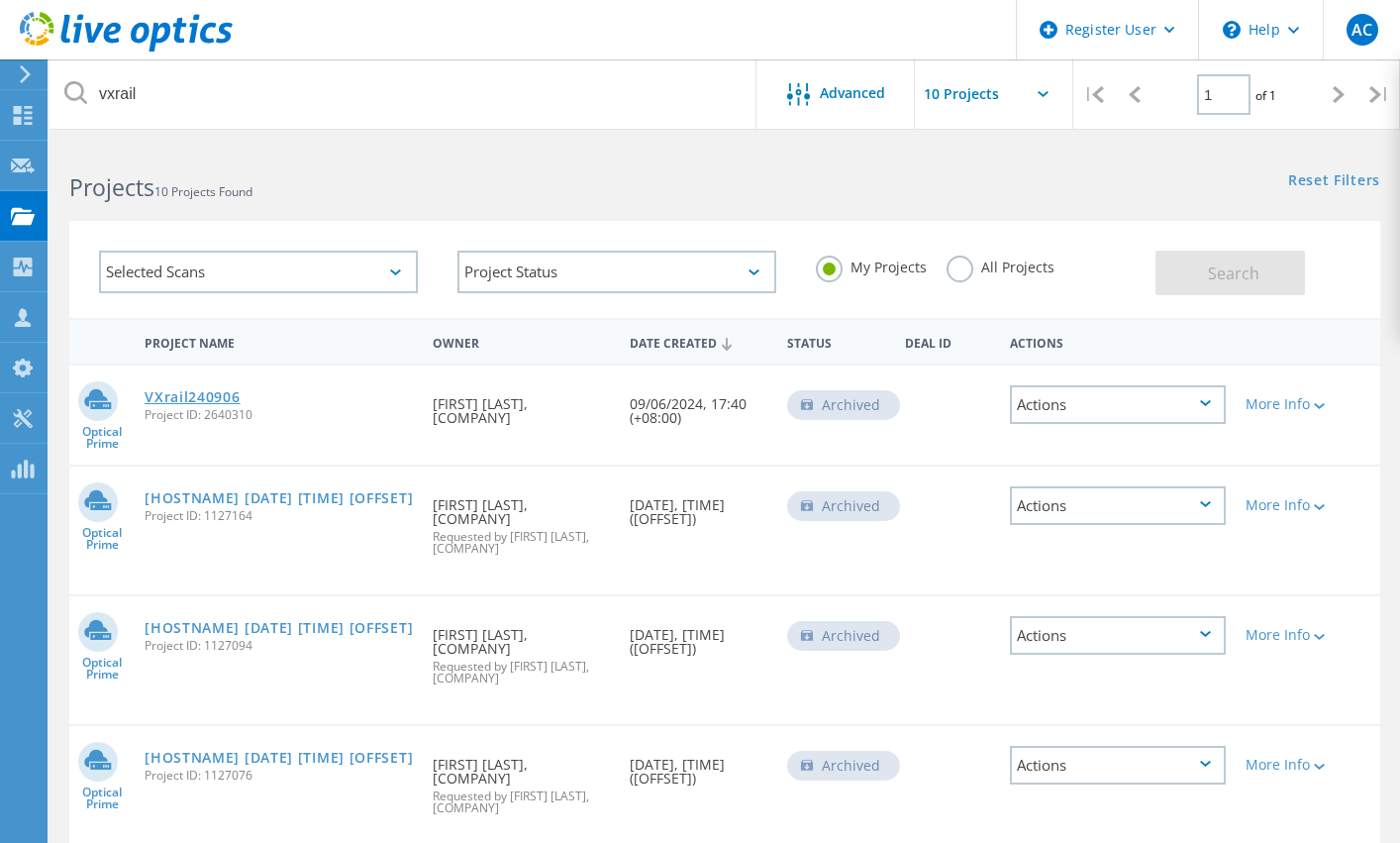 click on "VXrail240906" 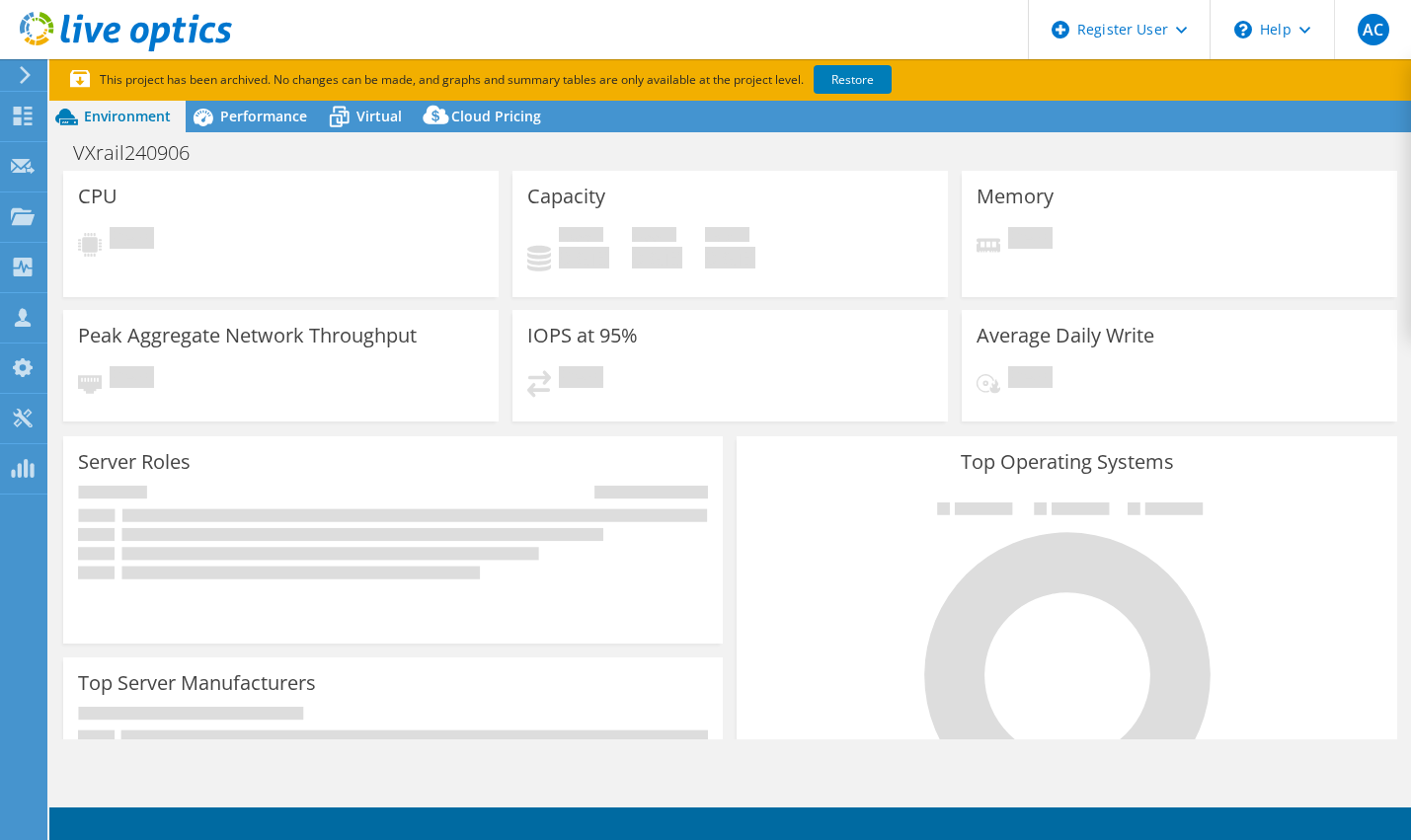 scroll, scrollTop: 0, scrollLeft: 0, axis: both 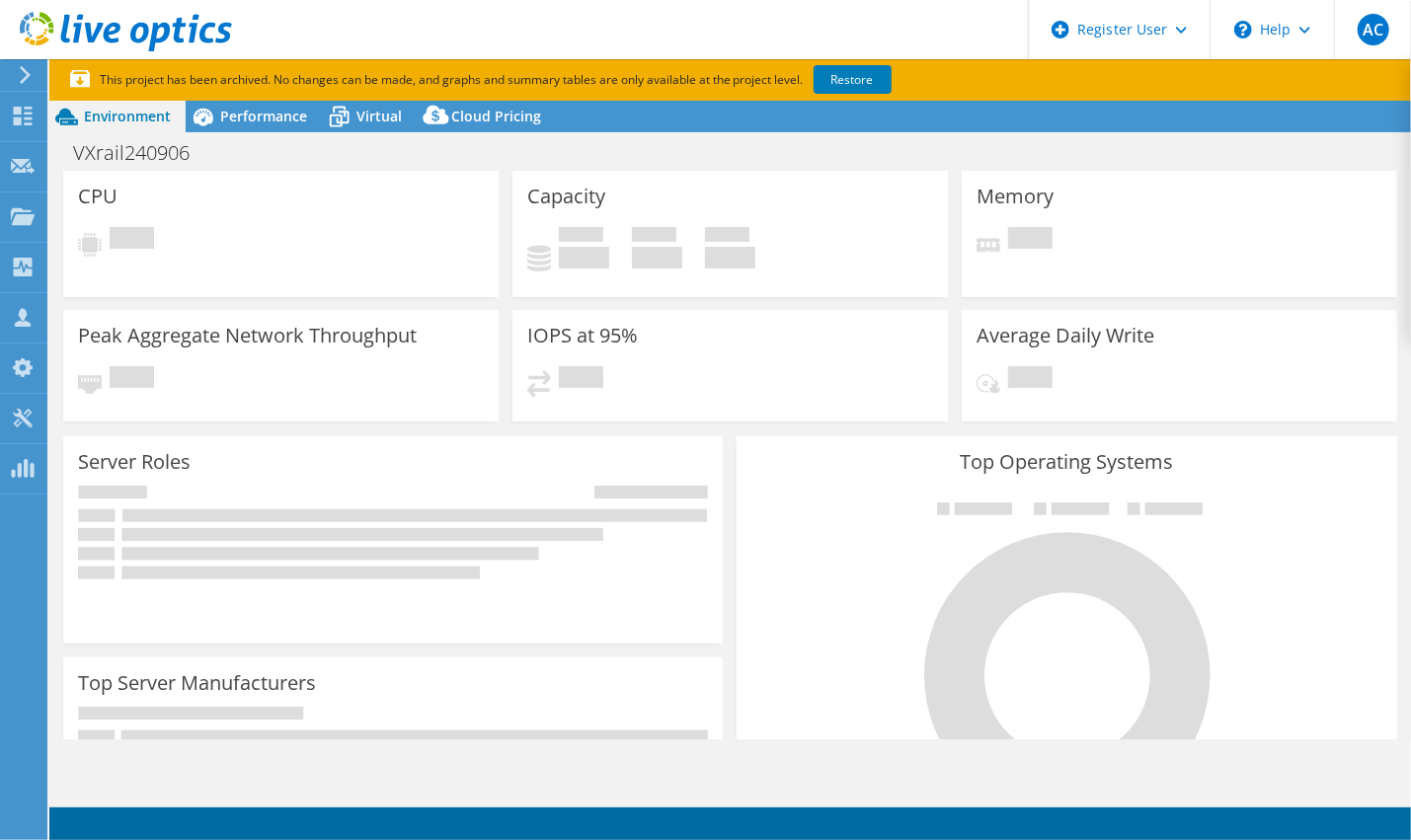 select on "Singapore" 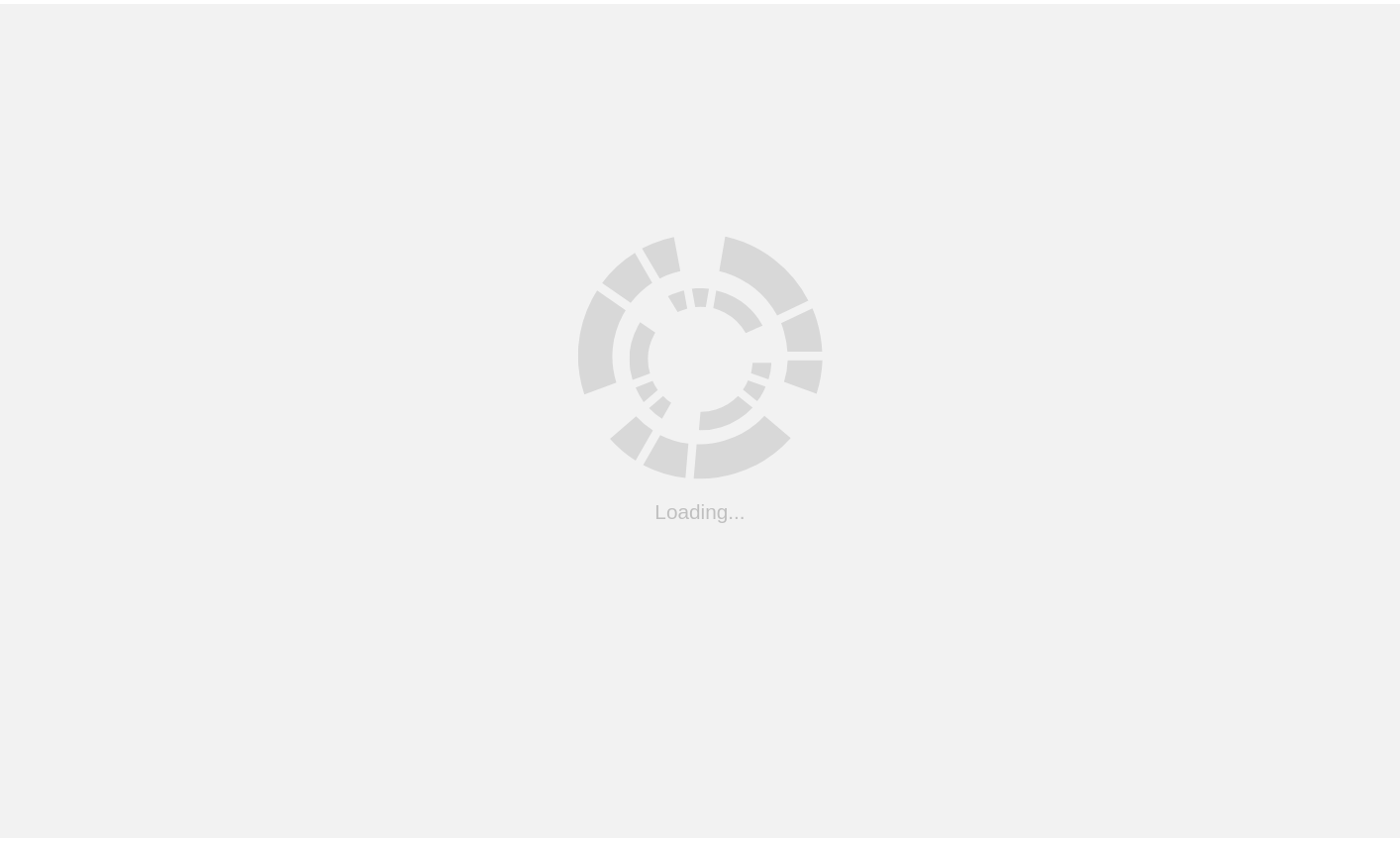 scroll, scrollTop: 0, scrollLeft: 0, axis: both 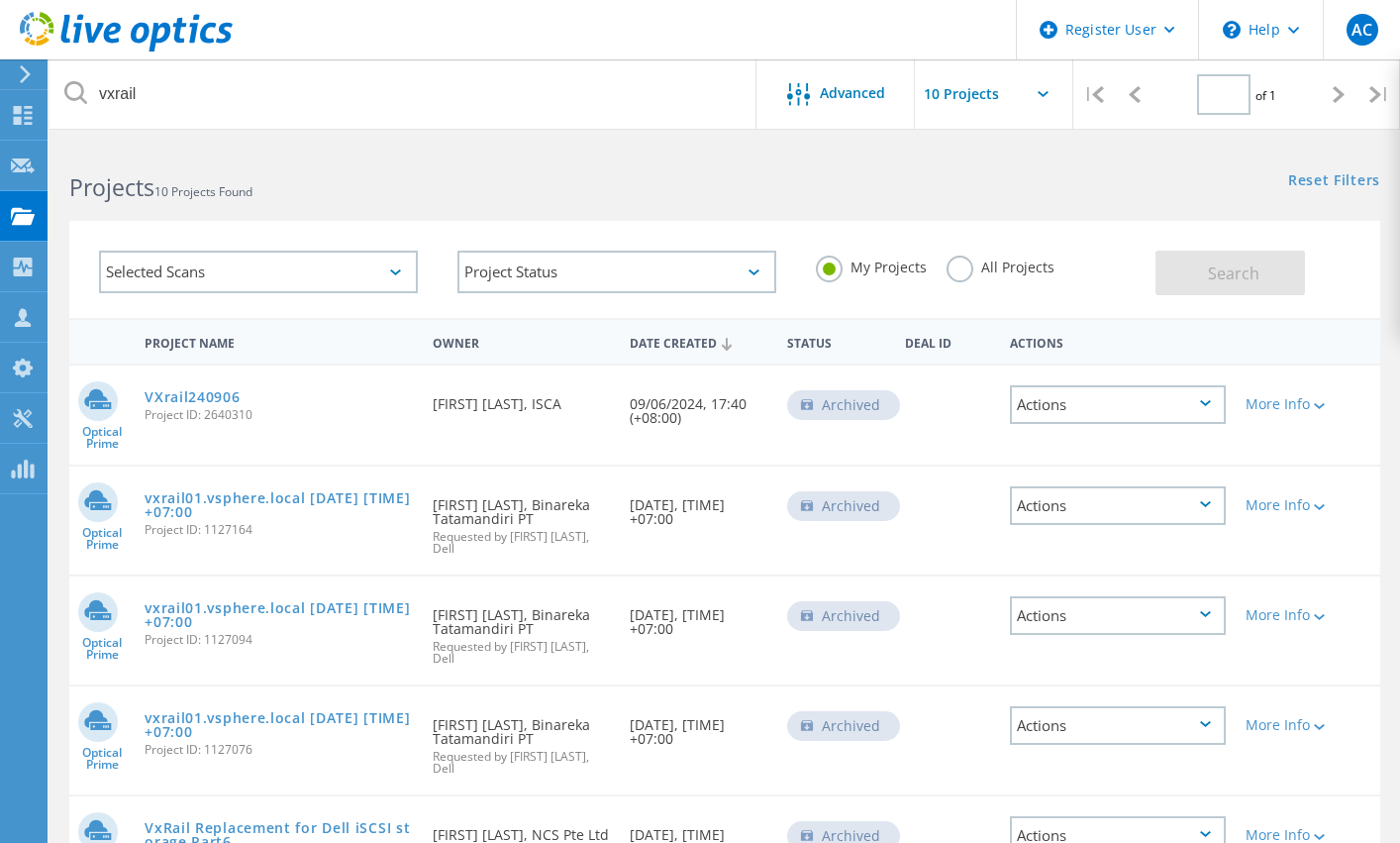 type on "1" 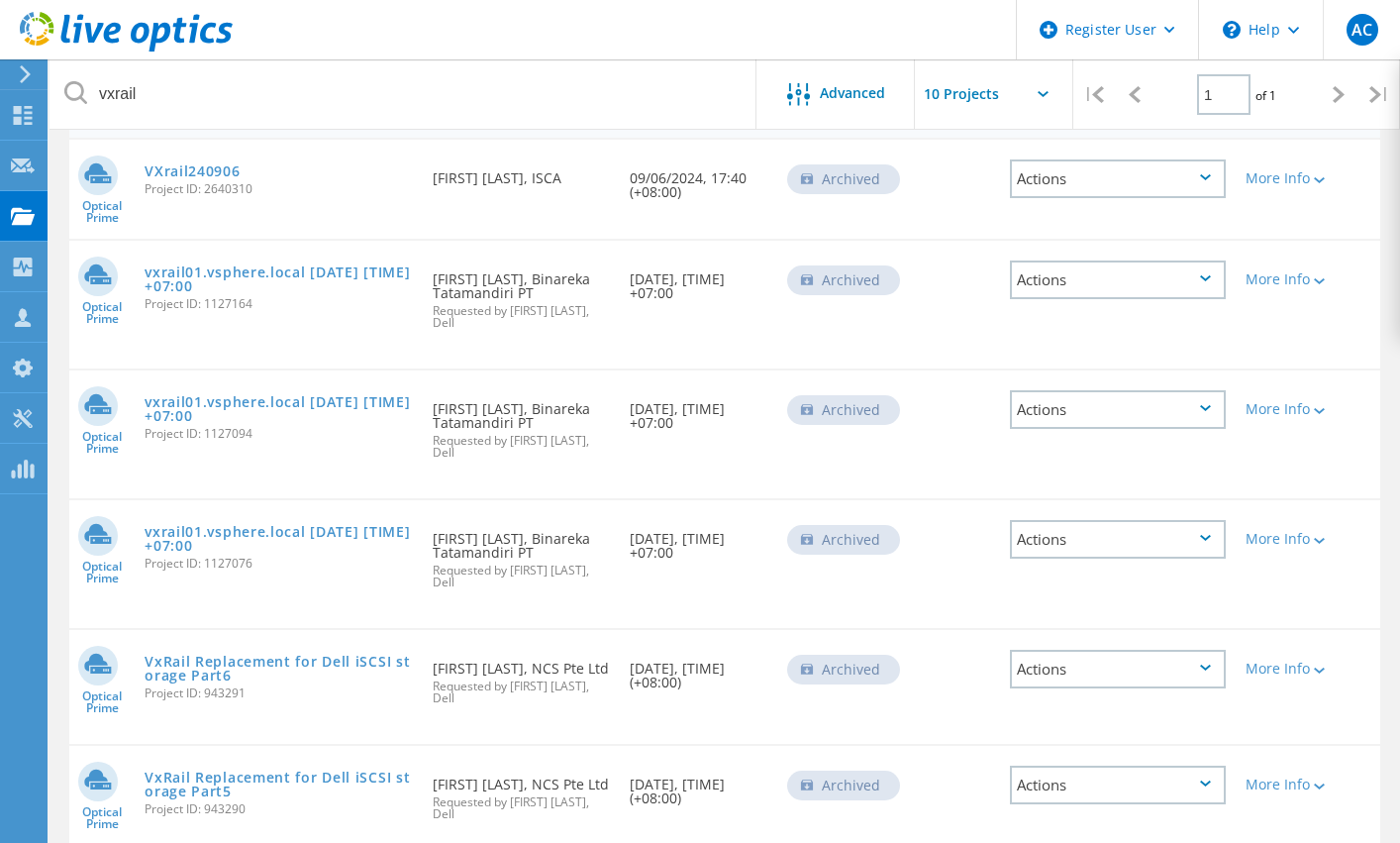 scroll, scrollTop: 0, scrollLeft: 0, axis: both 